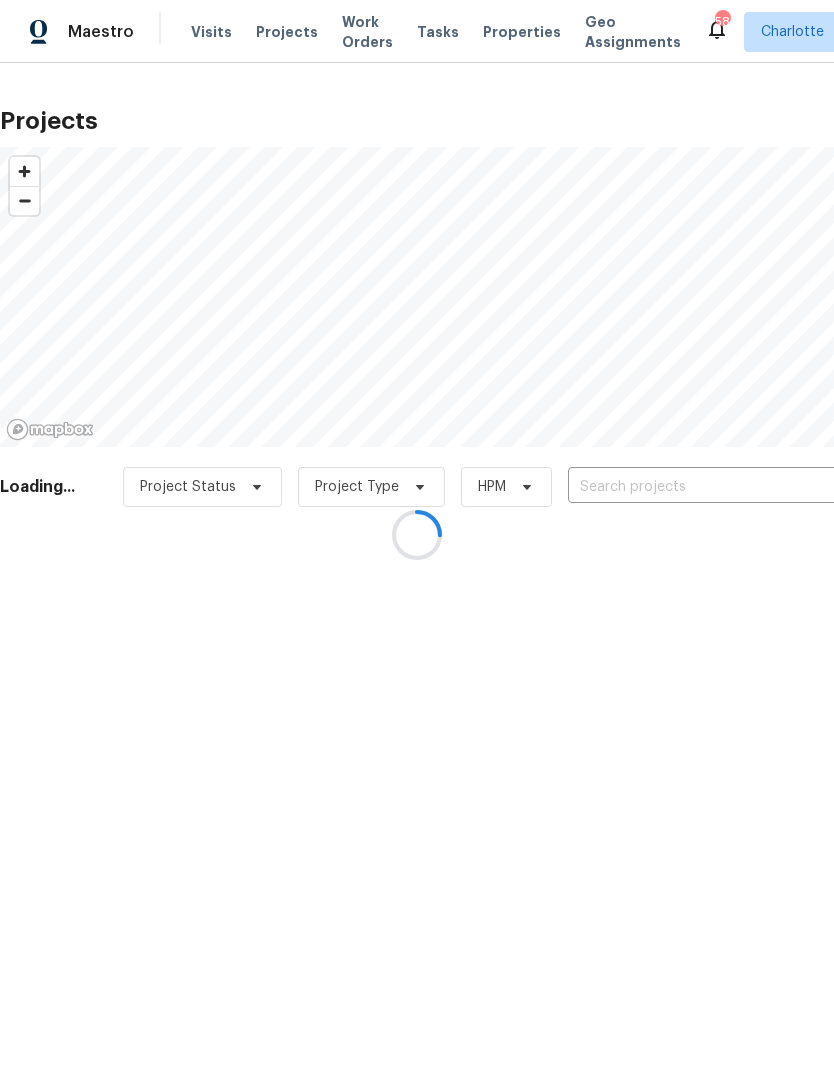 scroll, scrollTop: 0, scrollLeft: 0, axis: both 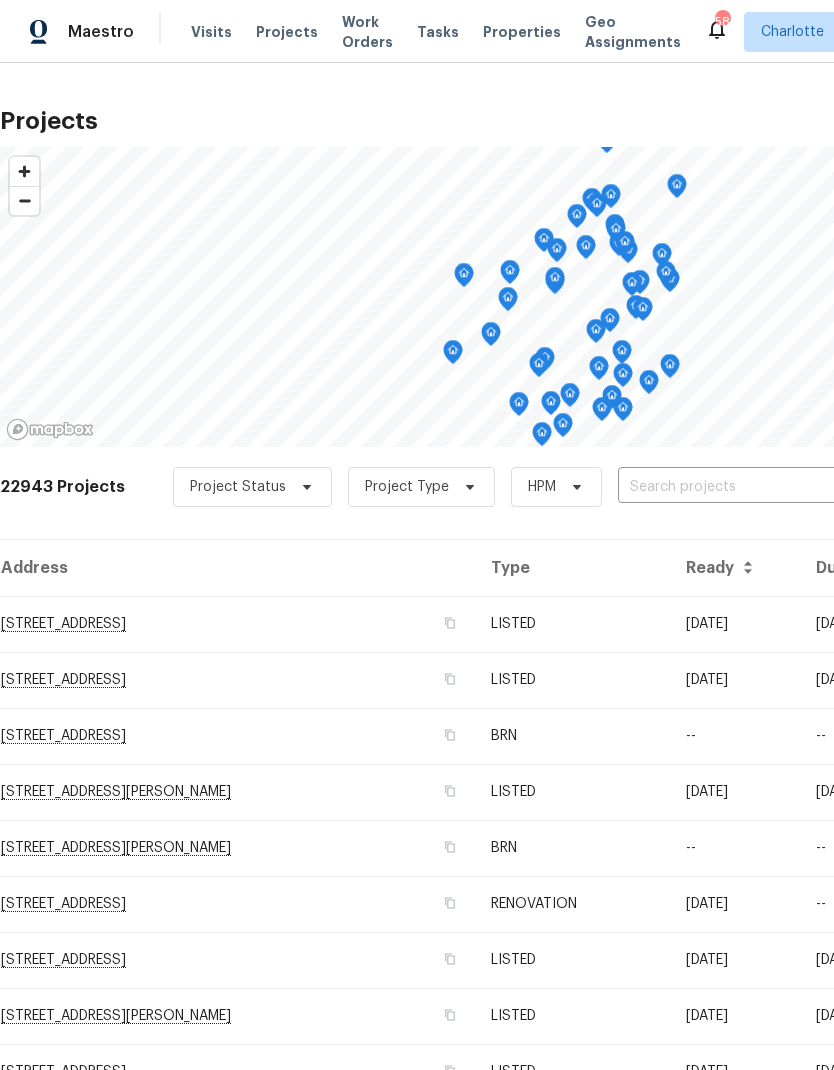click at bounding box center (732, 487) 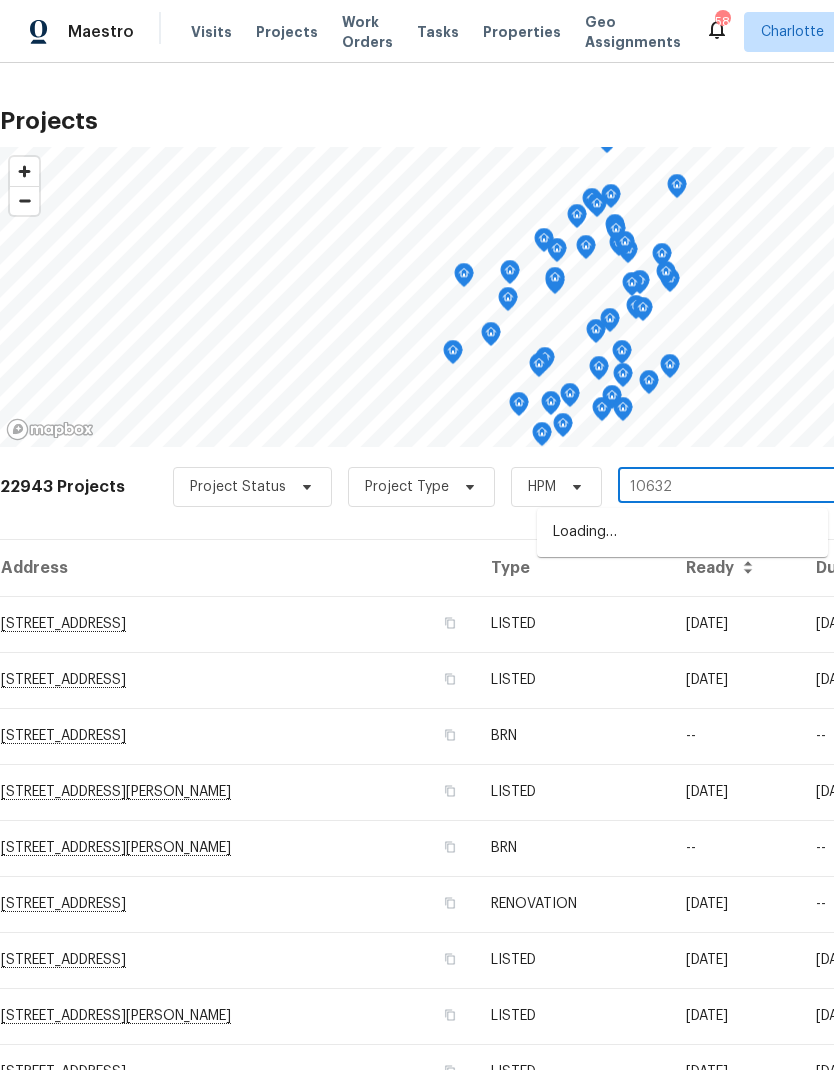 type on "10632" 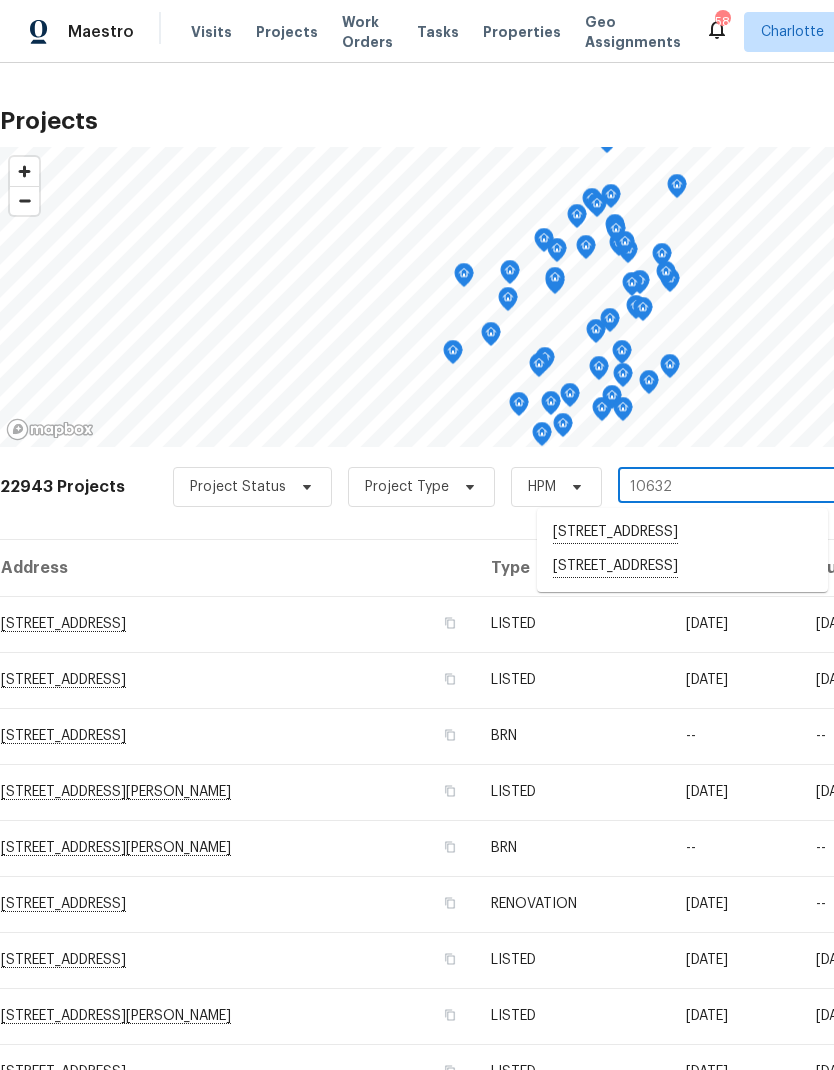 click on "[STREET_ADDRESS]" at bounding box center (682, 567) 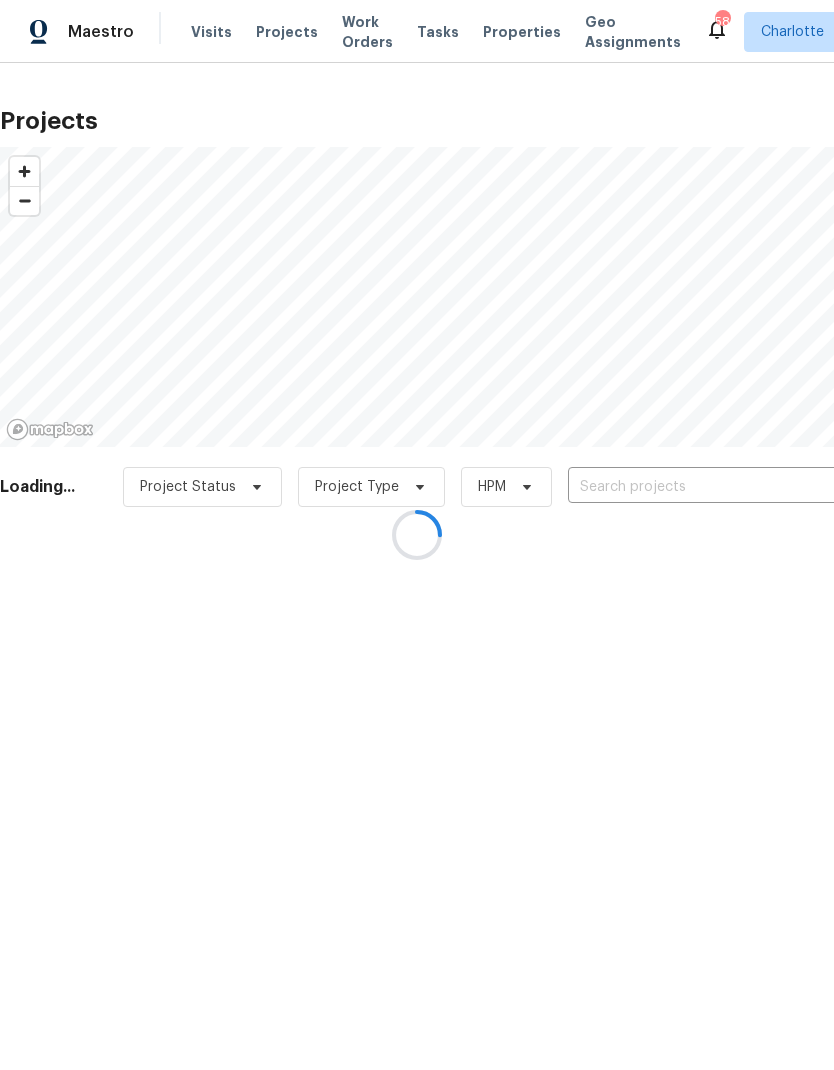 type on "[STREET_ADDRESS]" 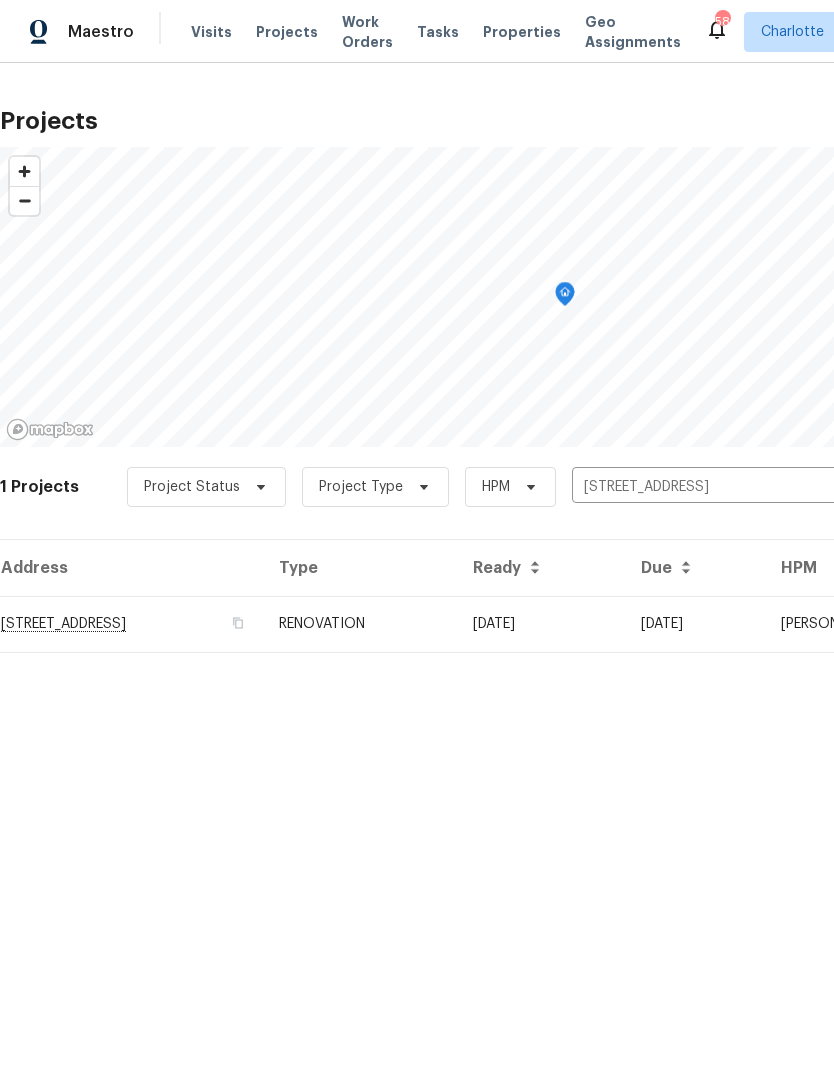 click on "[DATE]" at bounding box center [541, 624] 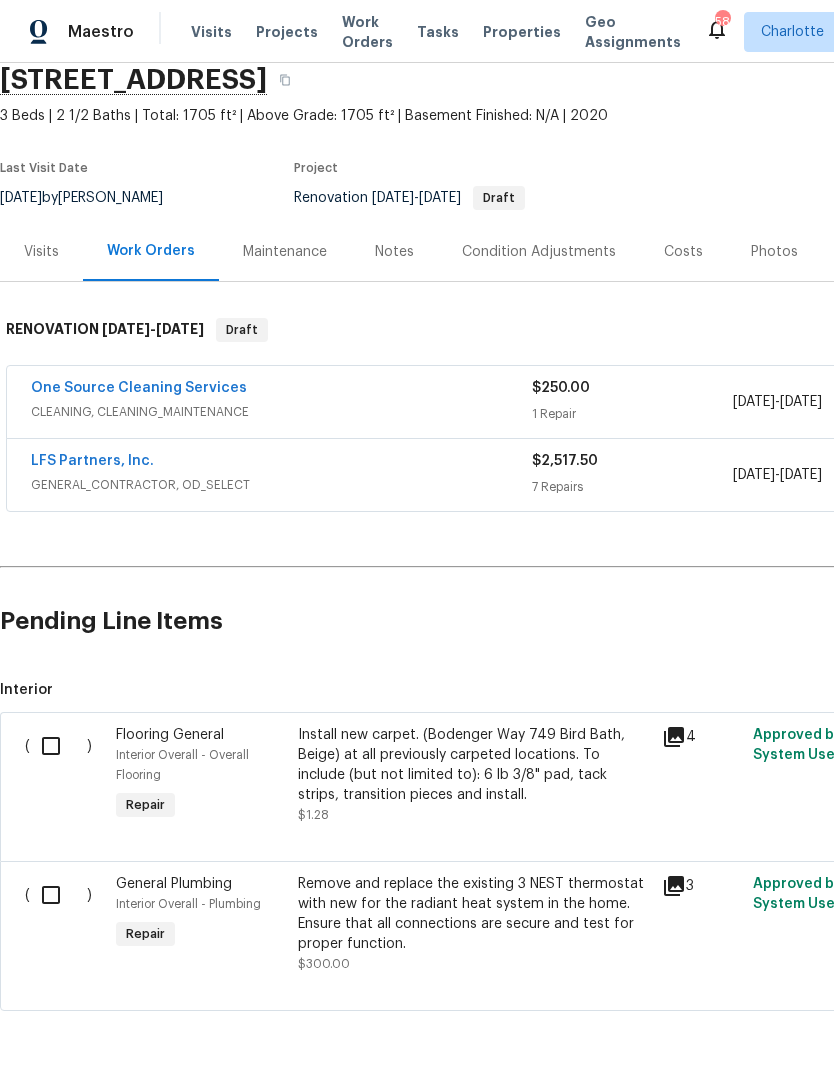 scroll, scrollTop: 80, scrollLeft: 0, axis: vertical 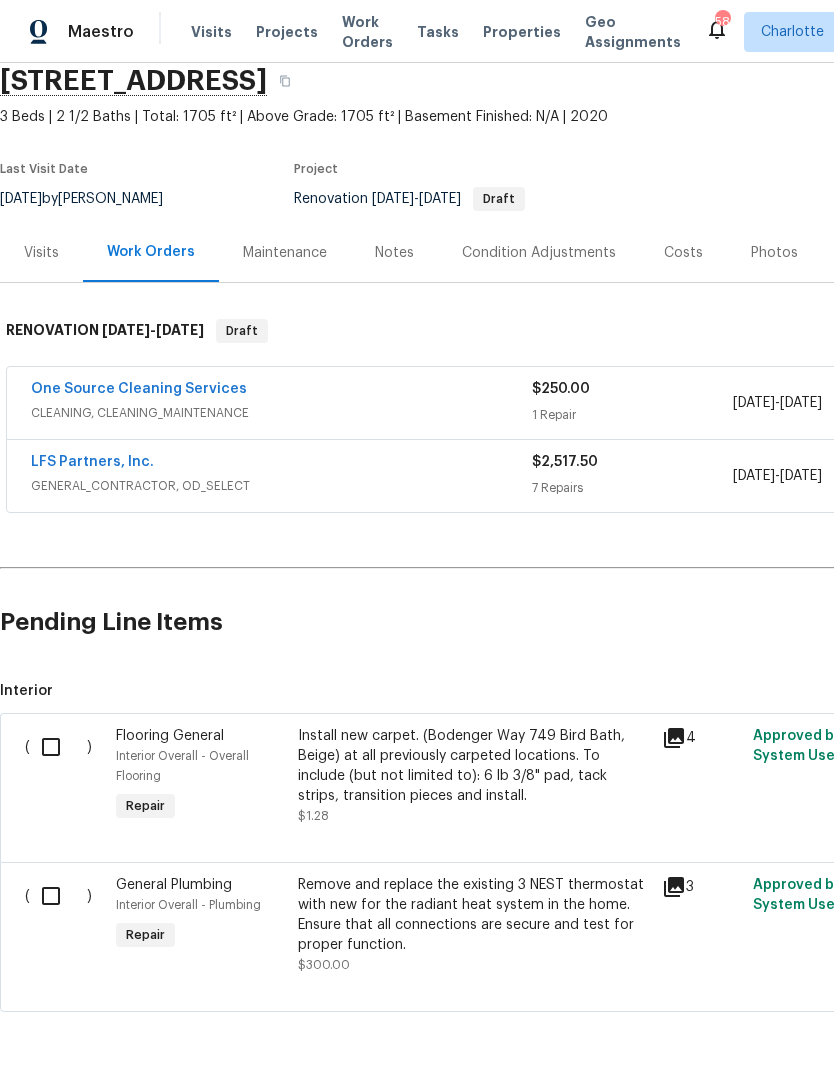 click at bounding box center [58, 747] 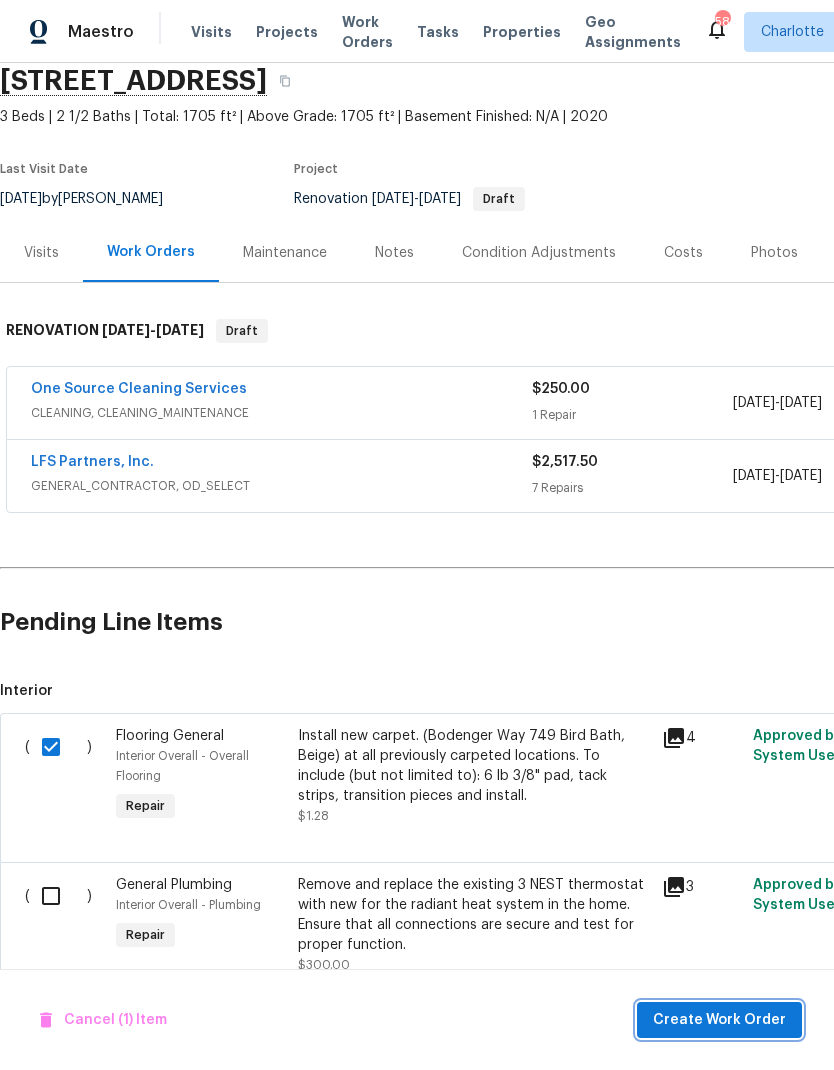 click on "Create Work Order" at bounding box center [719, 1020] 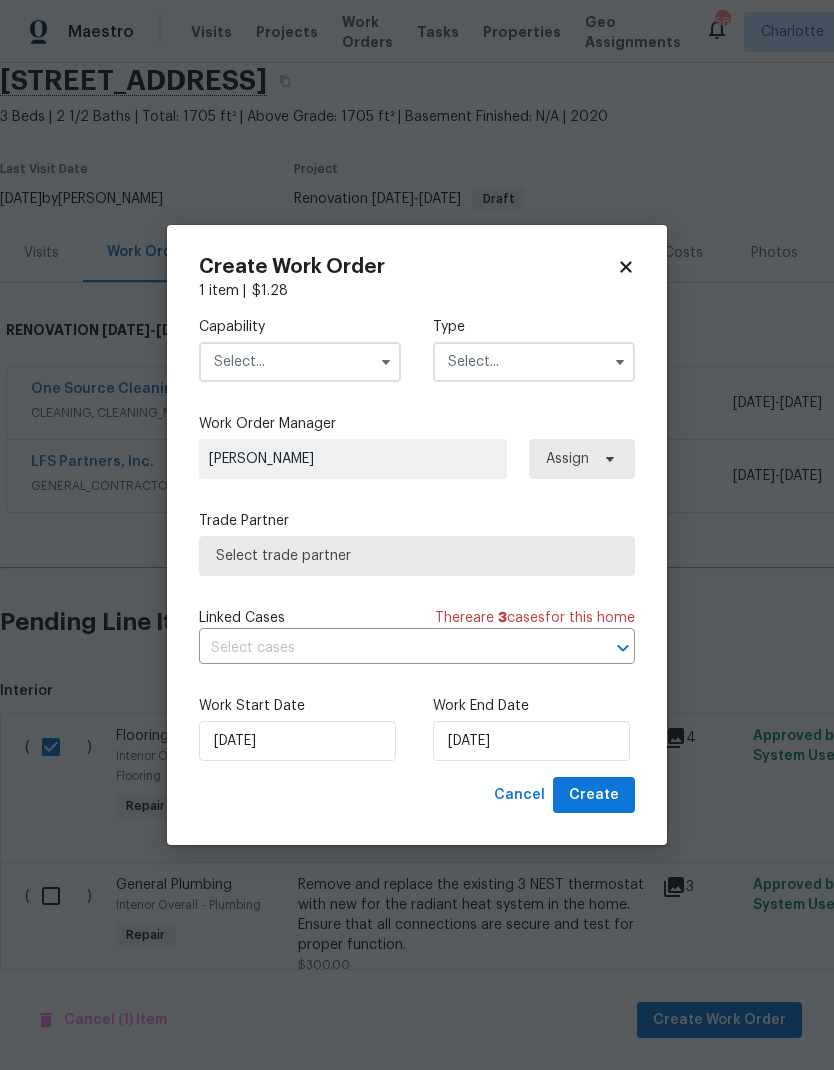 click 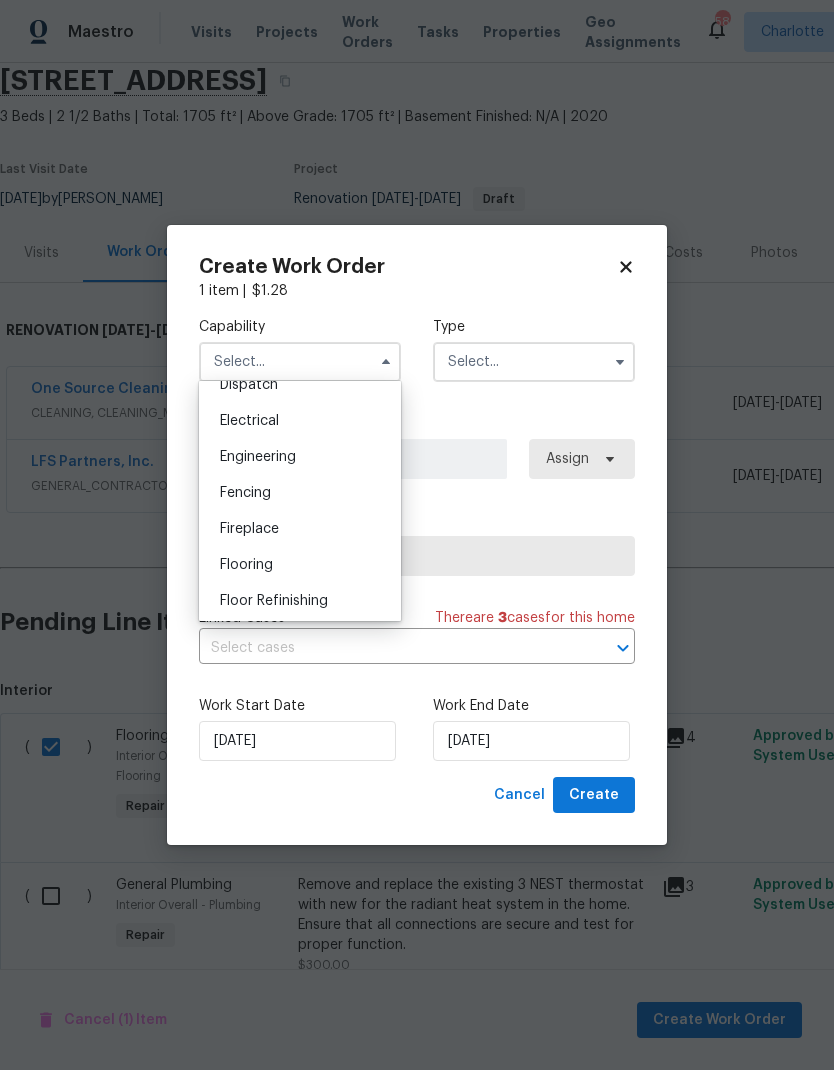 scroll, scrollTop: 649, scrollLeft: 0, axis: vertical 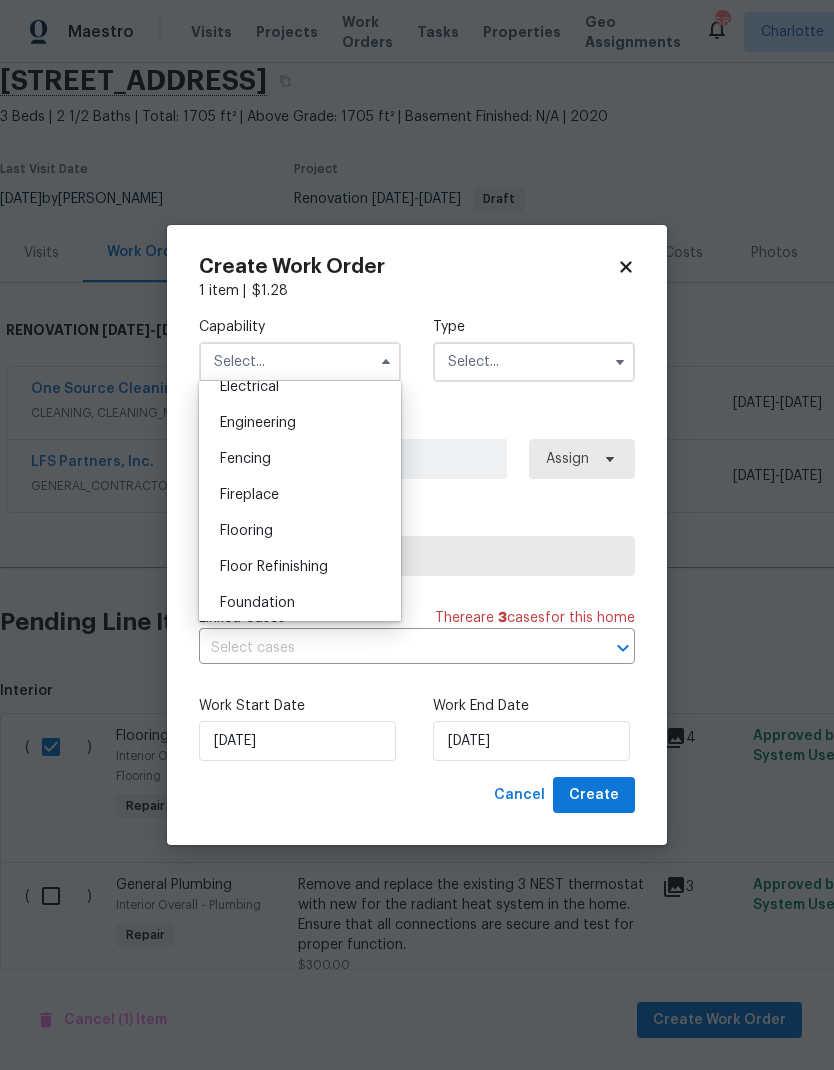 click on "Flooring" at bounding box center [300, 531] 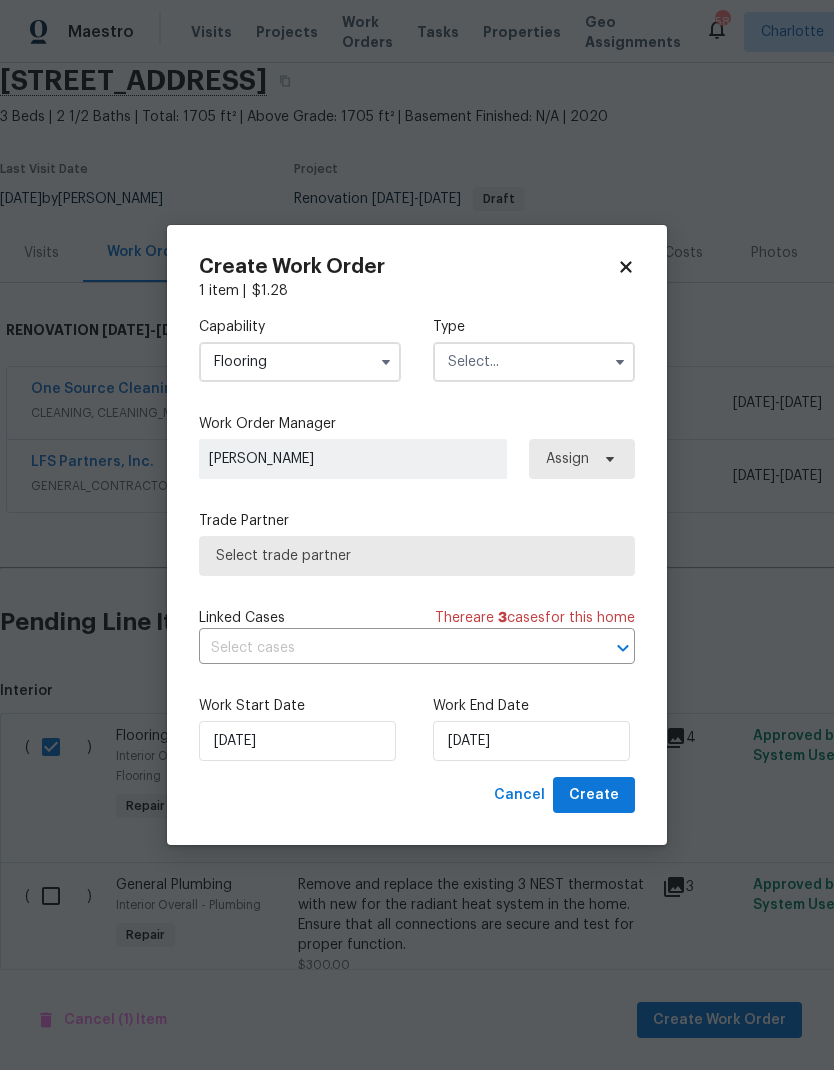 click at bounding box center (620, 362) 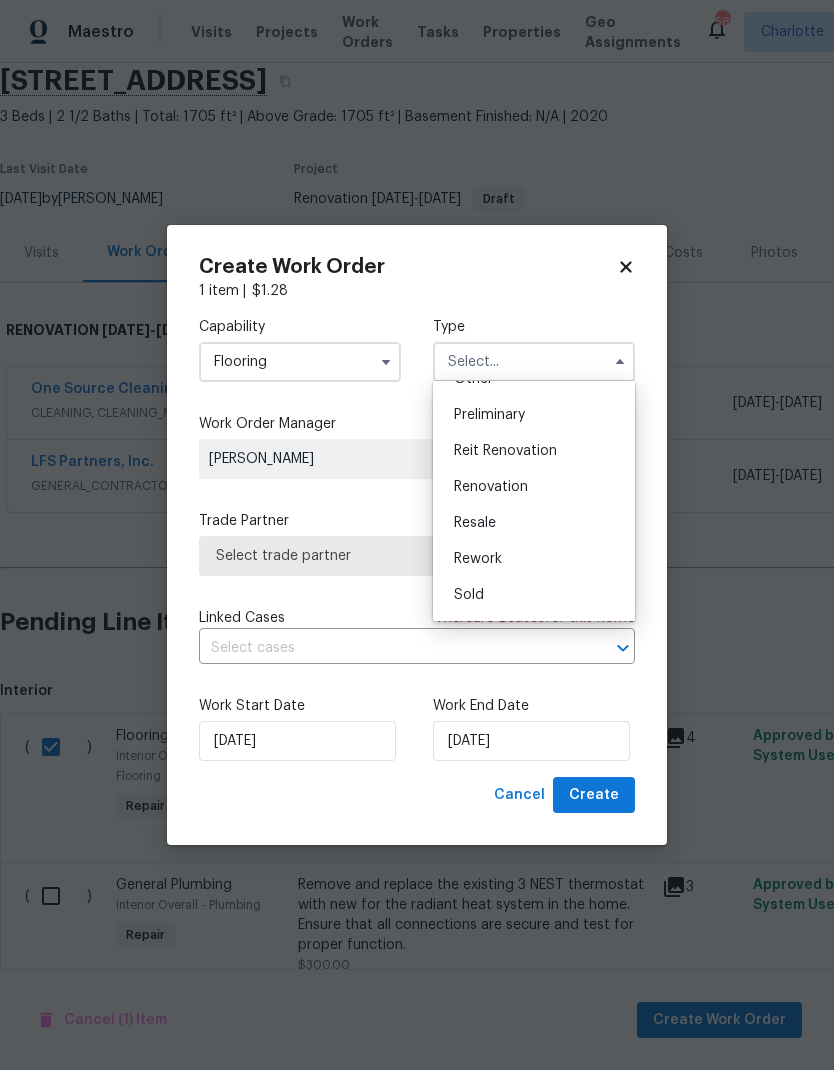scroll, scrollTop: 435, scrollLeft: 0, axis: vertical 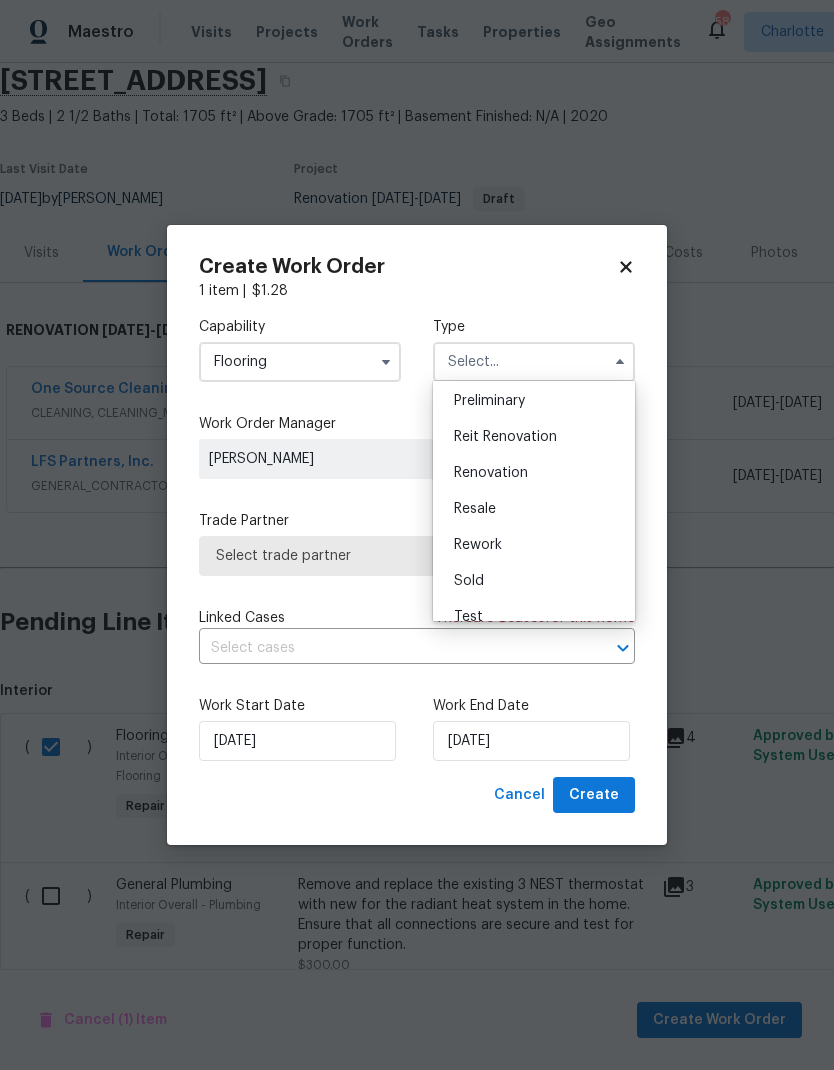 click on "Renovation" at bounding box center (534, 473) 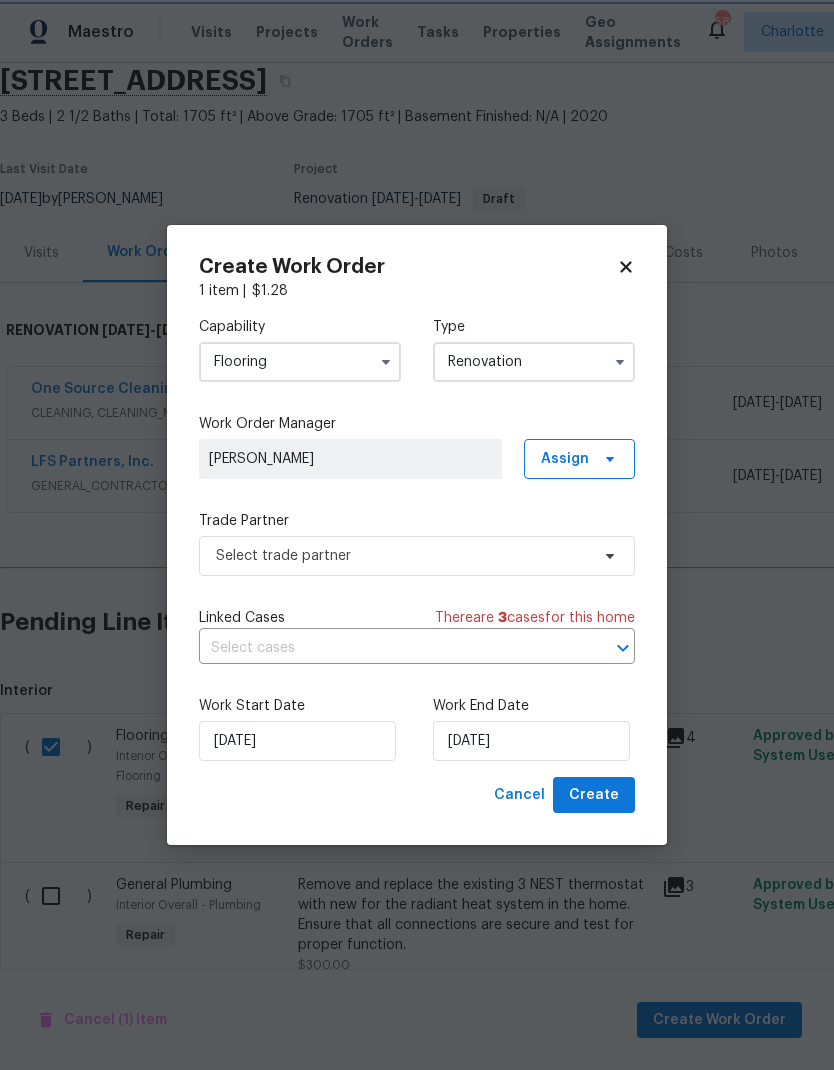 scroll, scrollTop: 0, scrollLeft: 0, axis: both 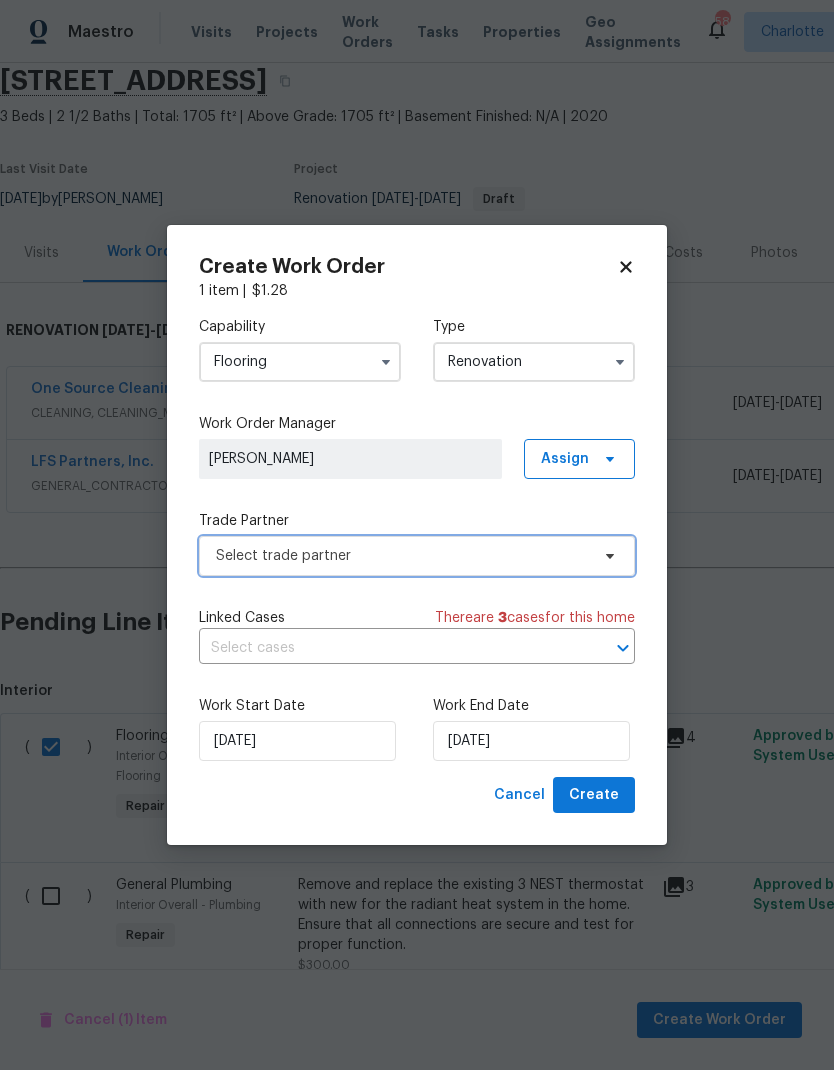 click 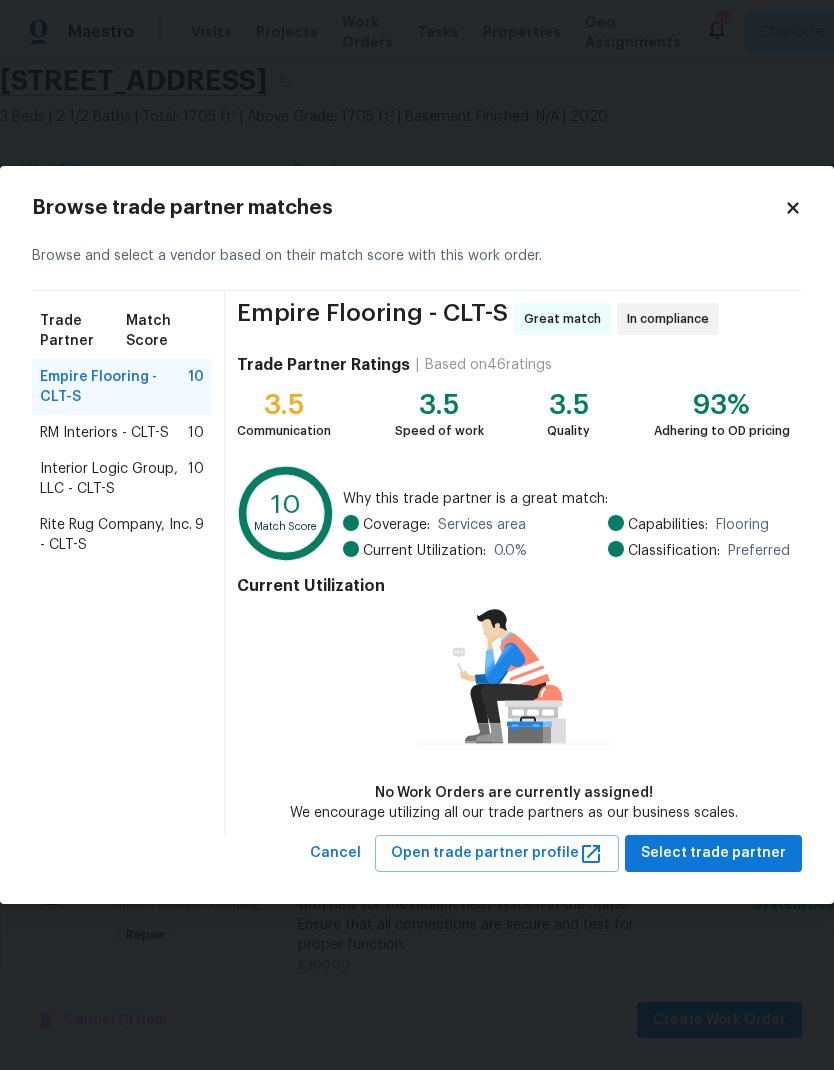 click on "Rite Rug Company, Inc. - CLT-S" at bounding box center (117, 535) 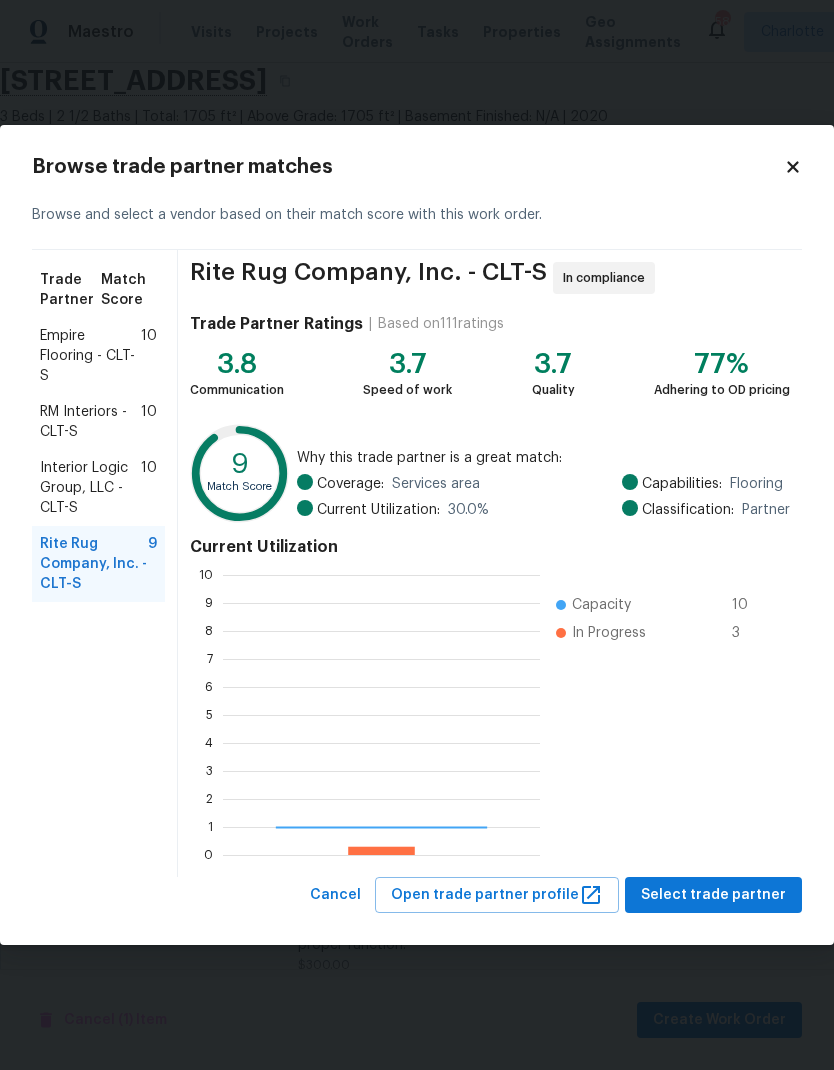 scroll, scrollTop: 2, scrollLeft: 2, axis: both 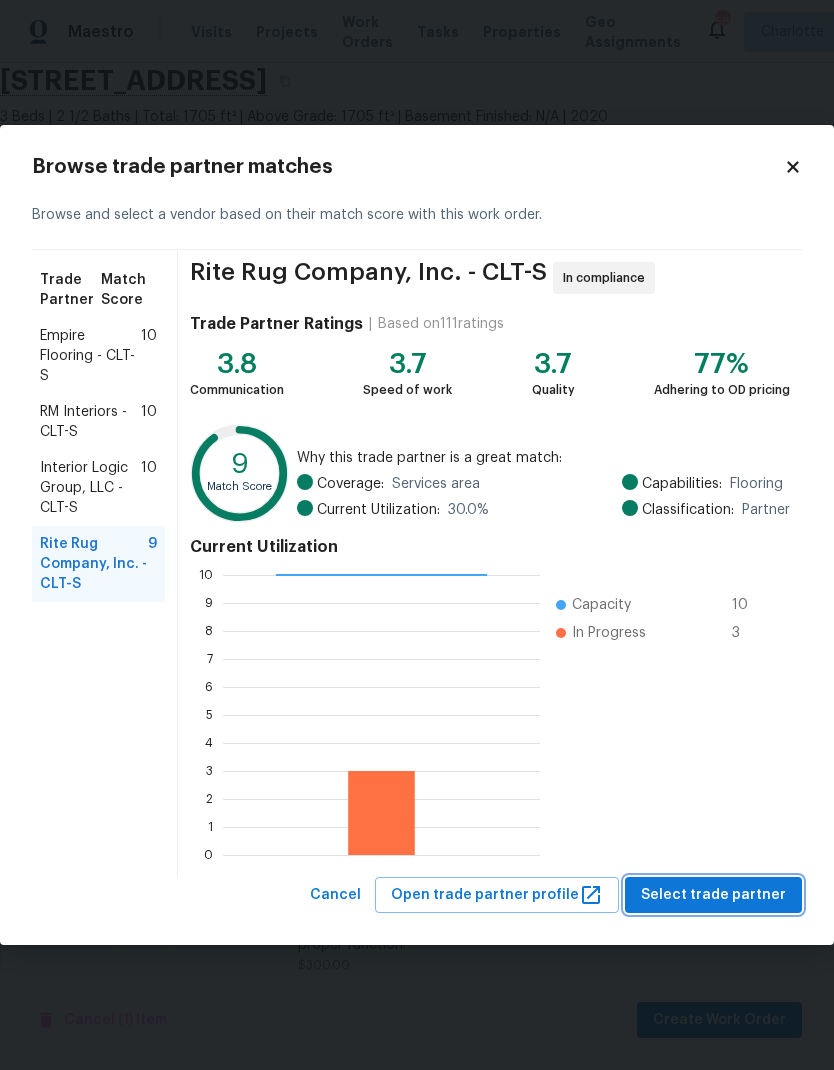 click on "Select trade partner" at bounding box center (713, 895) 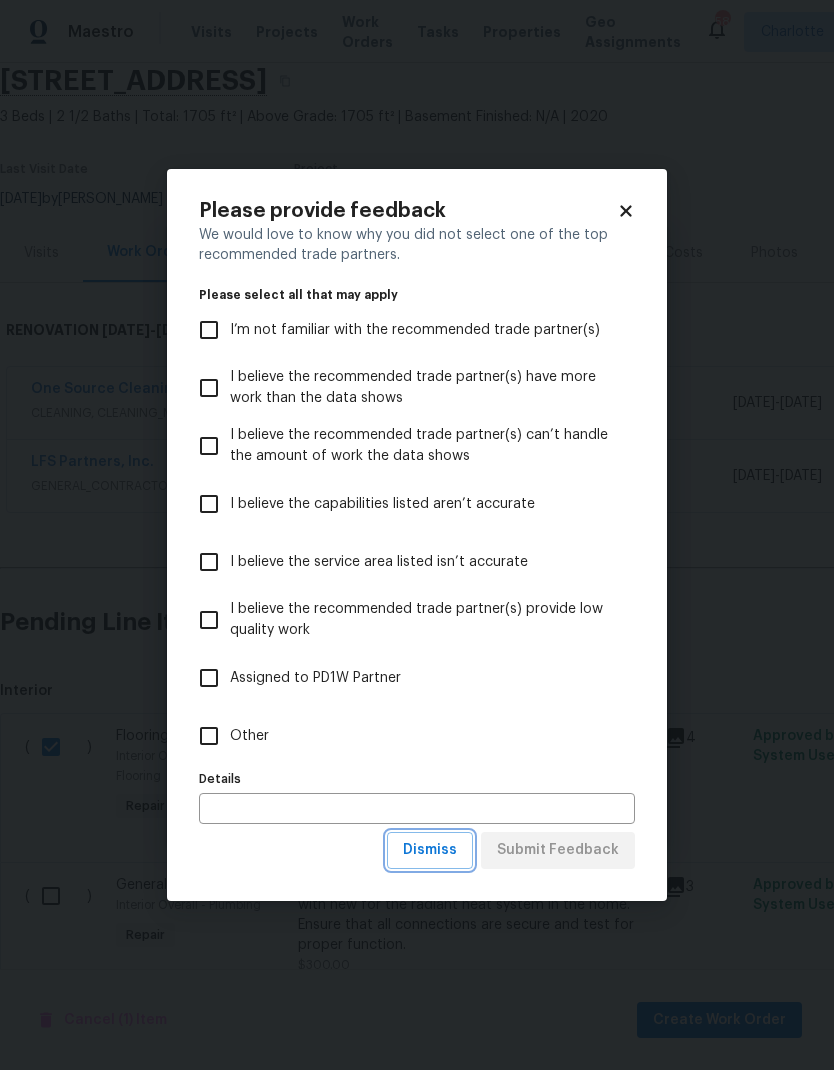 click on "Dismiss" at bounding box center (430, 850) 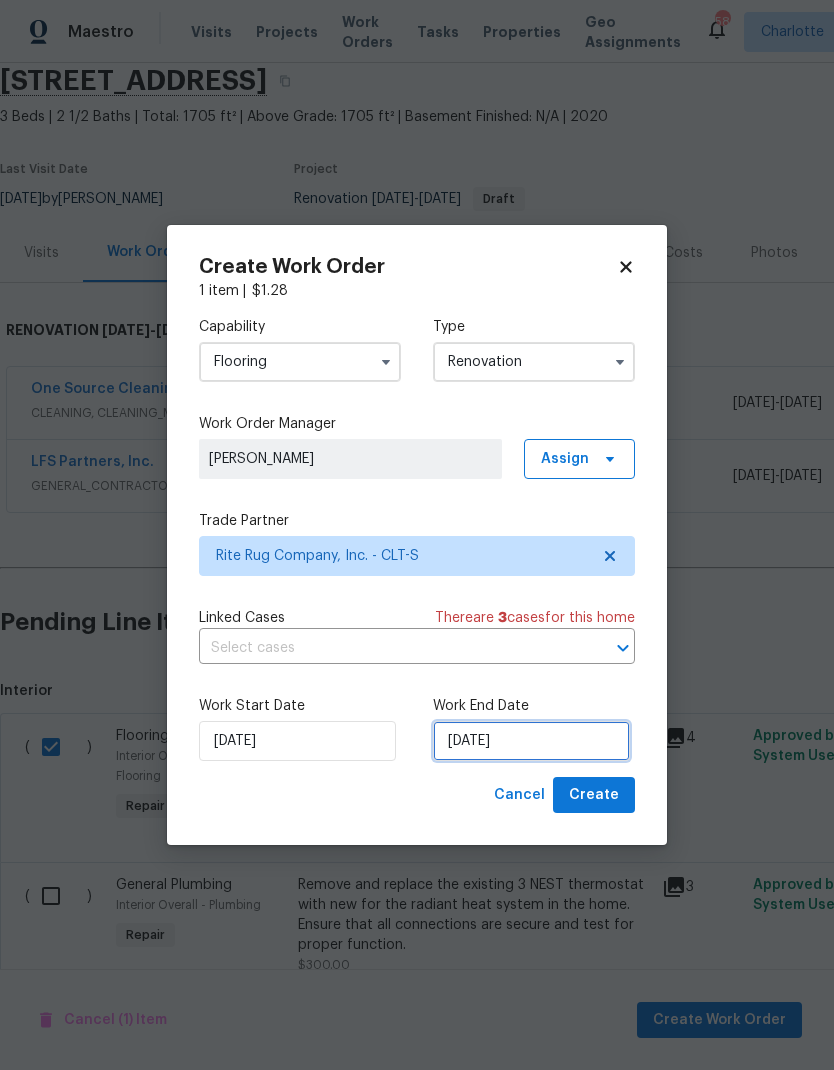 click on "[DATE]" at bounding box center (531, 741) 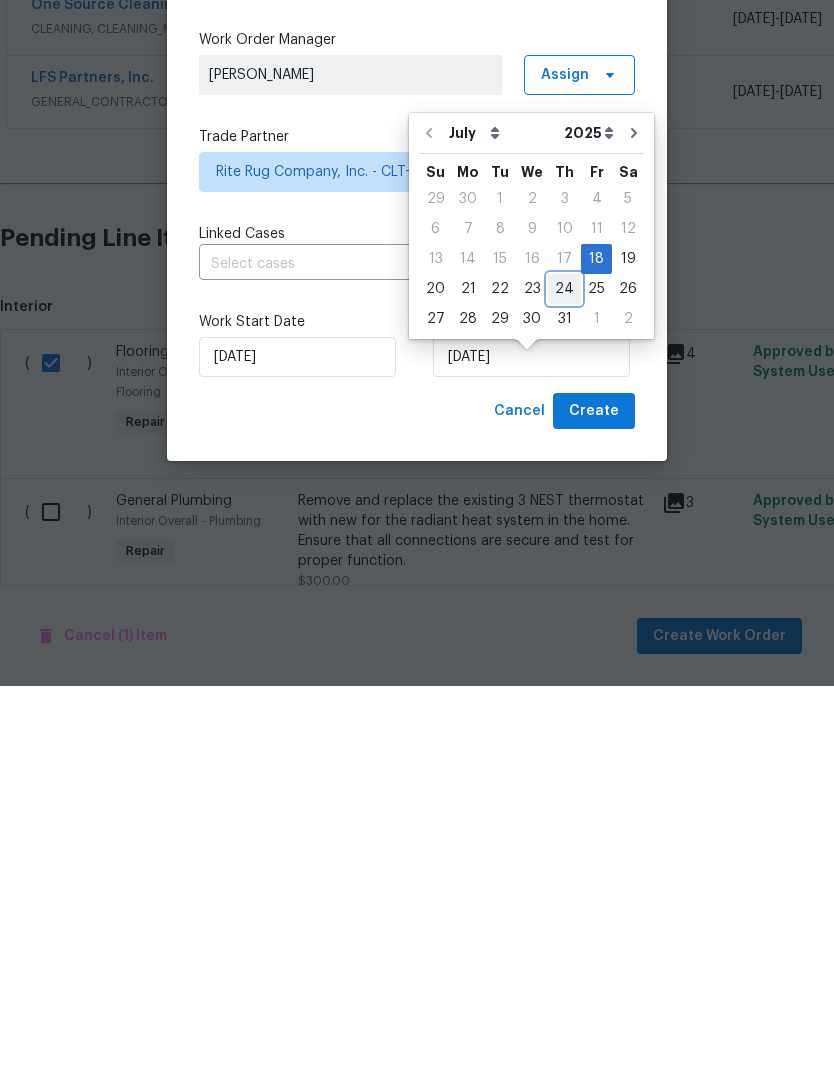 click on "24" at bounding box center [564, 673] 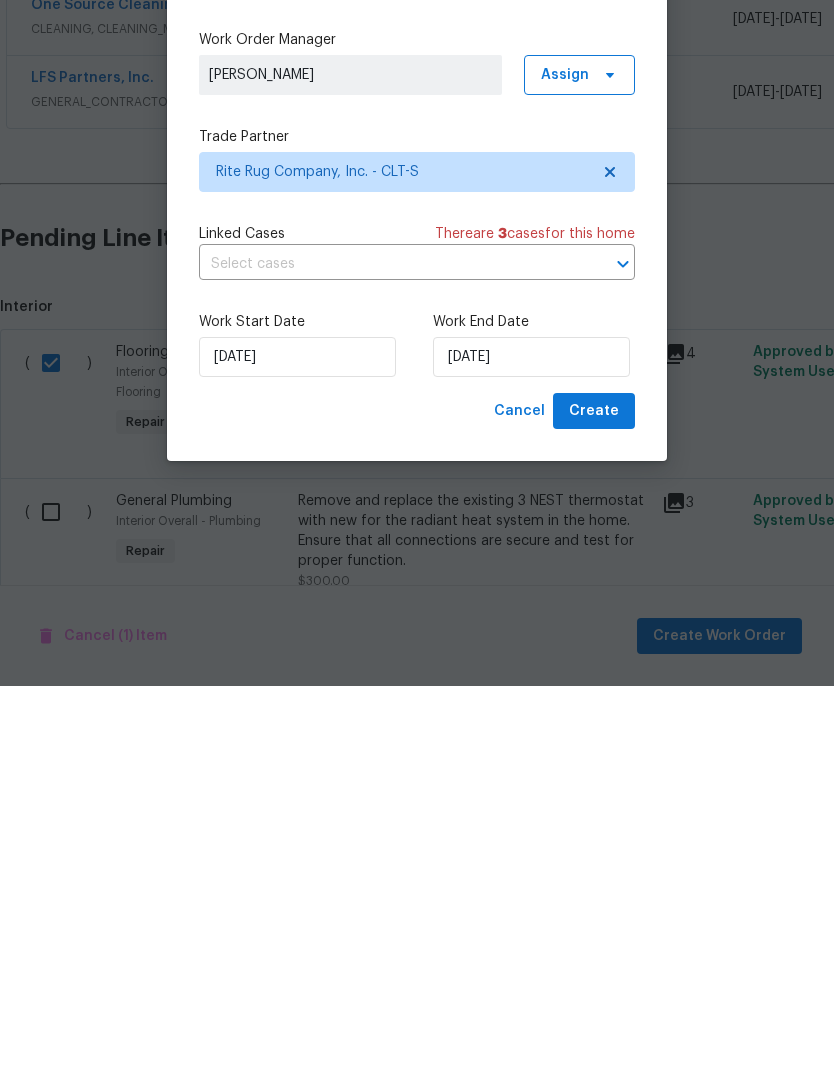 type on "[DATE]" 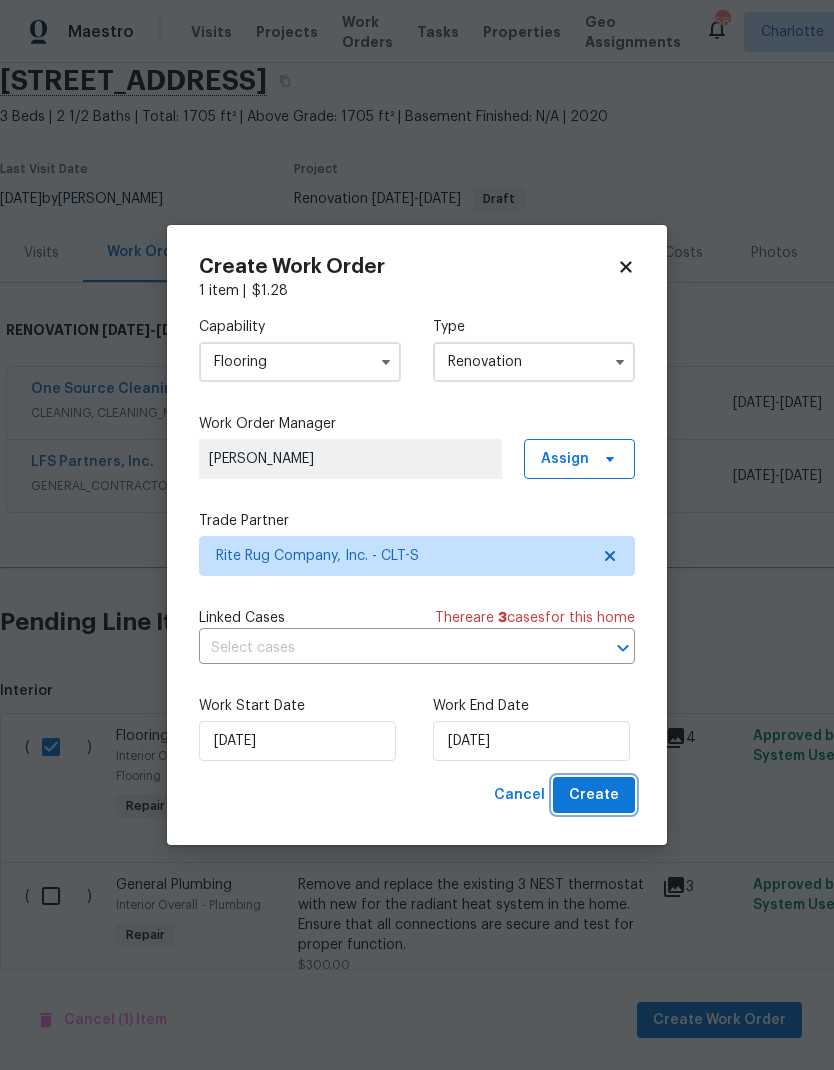 click on "Create" at bounding box center [594, 795] 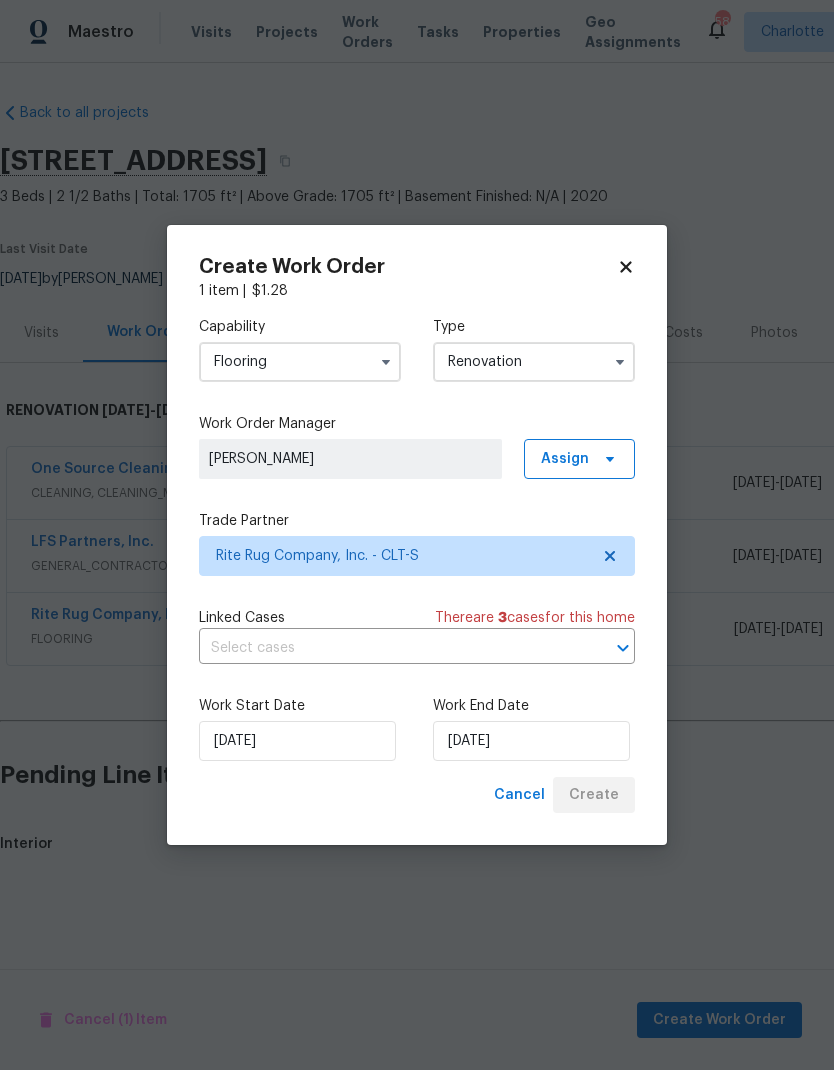 scroll, scrollTop: 0, scrollLeft: 0, axis: both 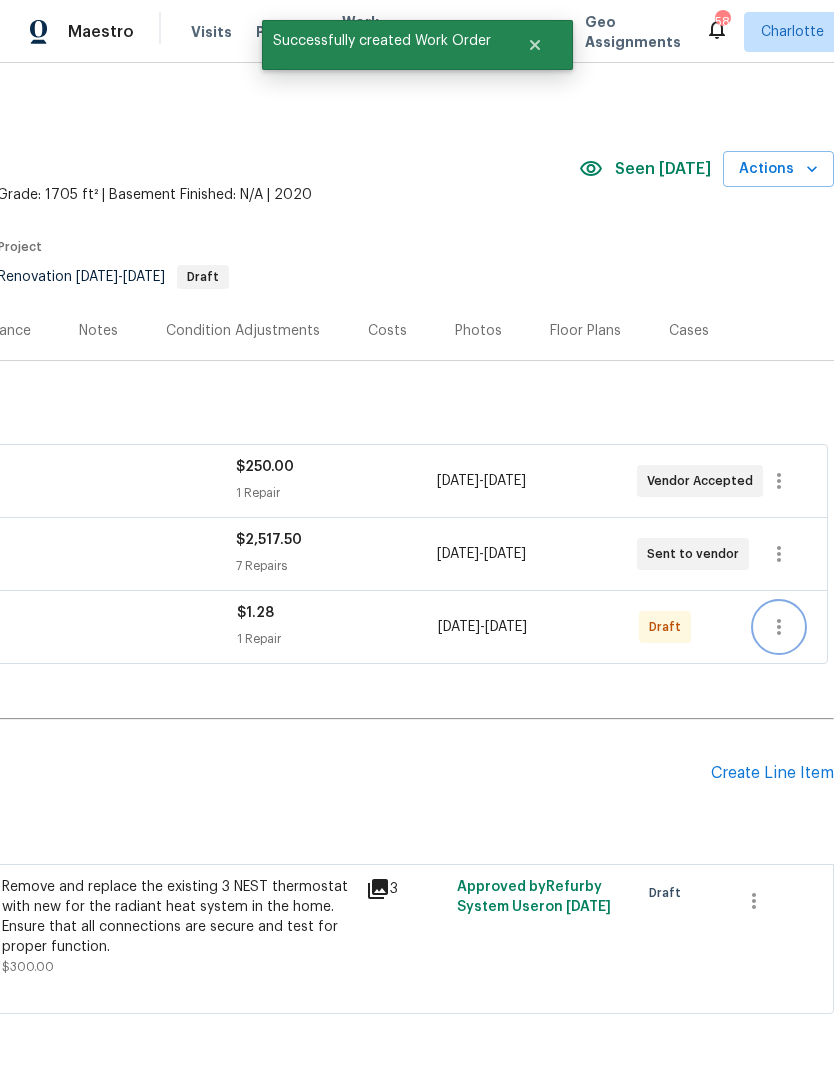 click 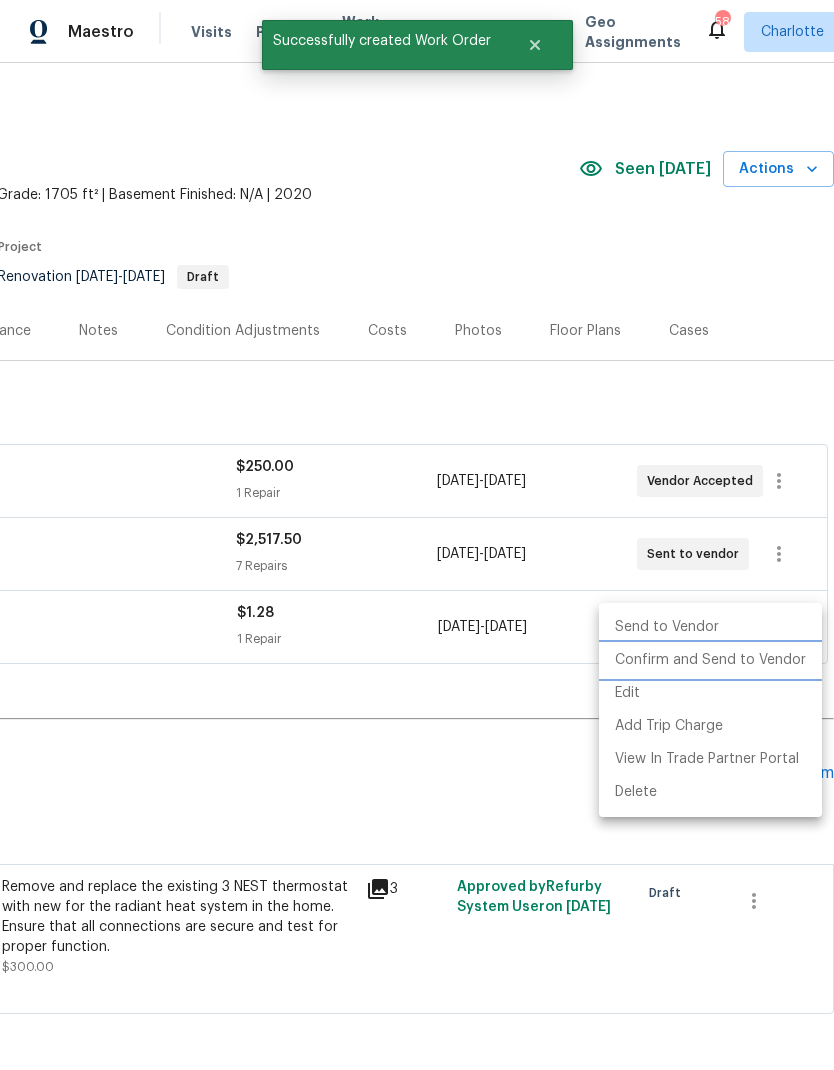 click on "Confirm and Send to Vendor" at bounding box center (710, 660) 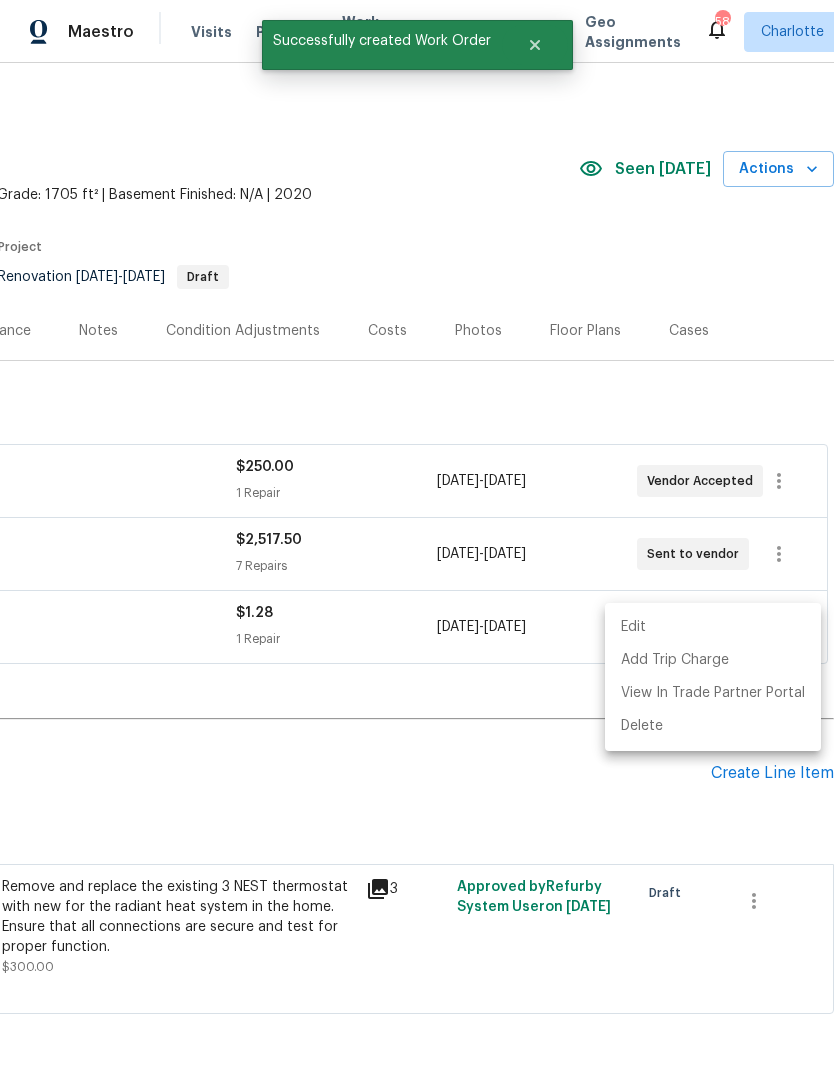 click at bounding box center (417, 535) 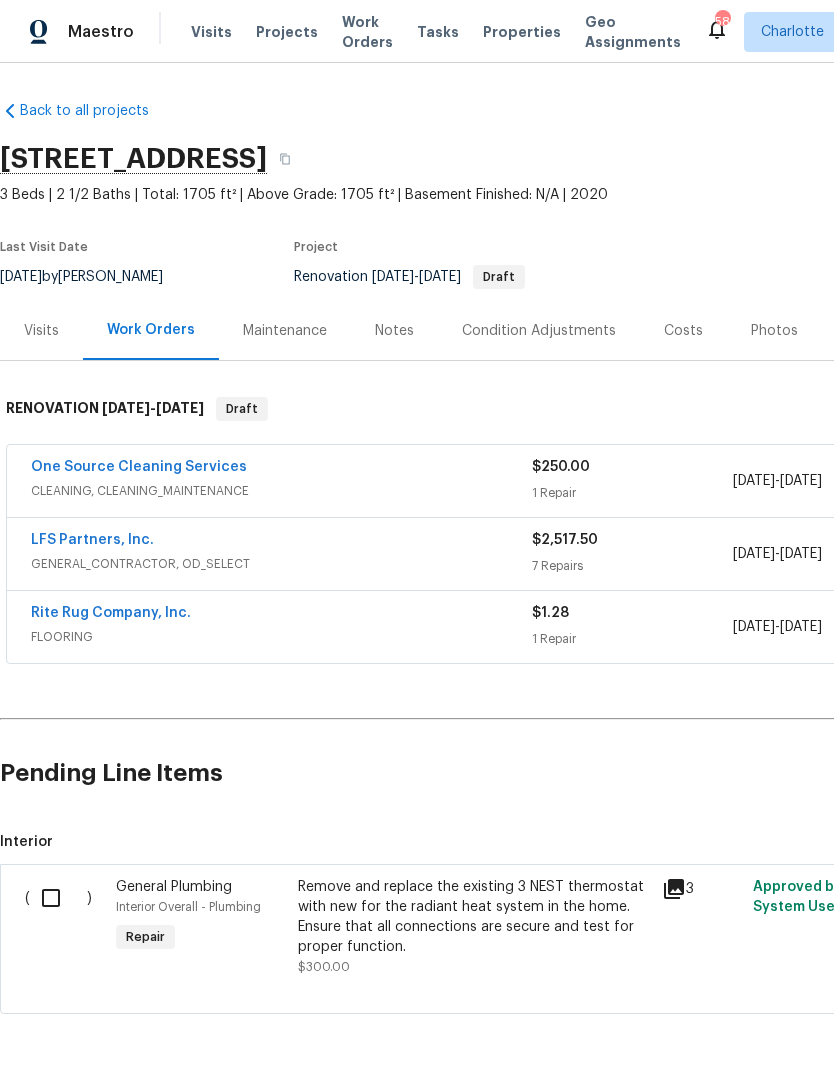 scroll, scrollTop: 2, scrollLeft: 0, axis: vertical 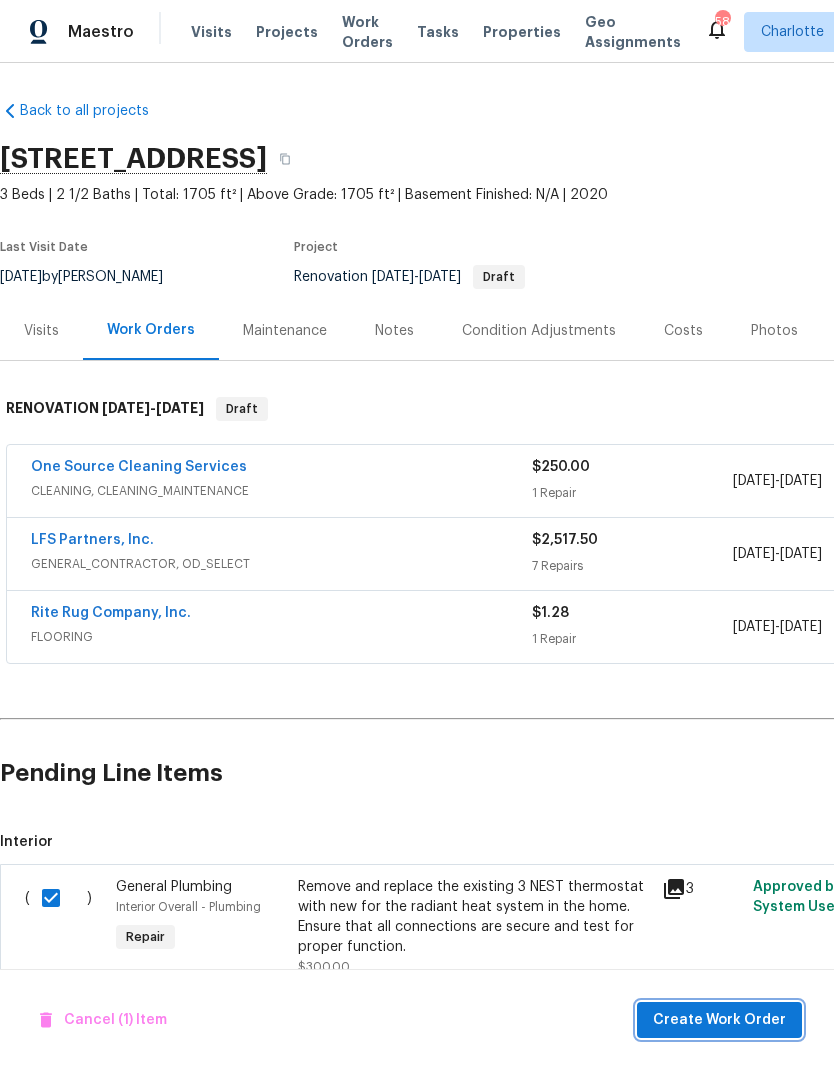 click on "Create Work Order" at bounding box center [719, 1020] 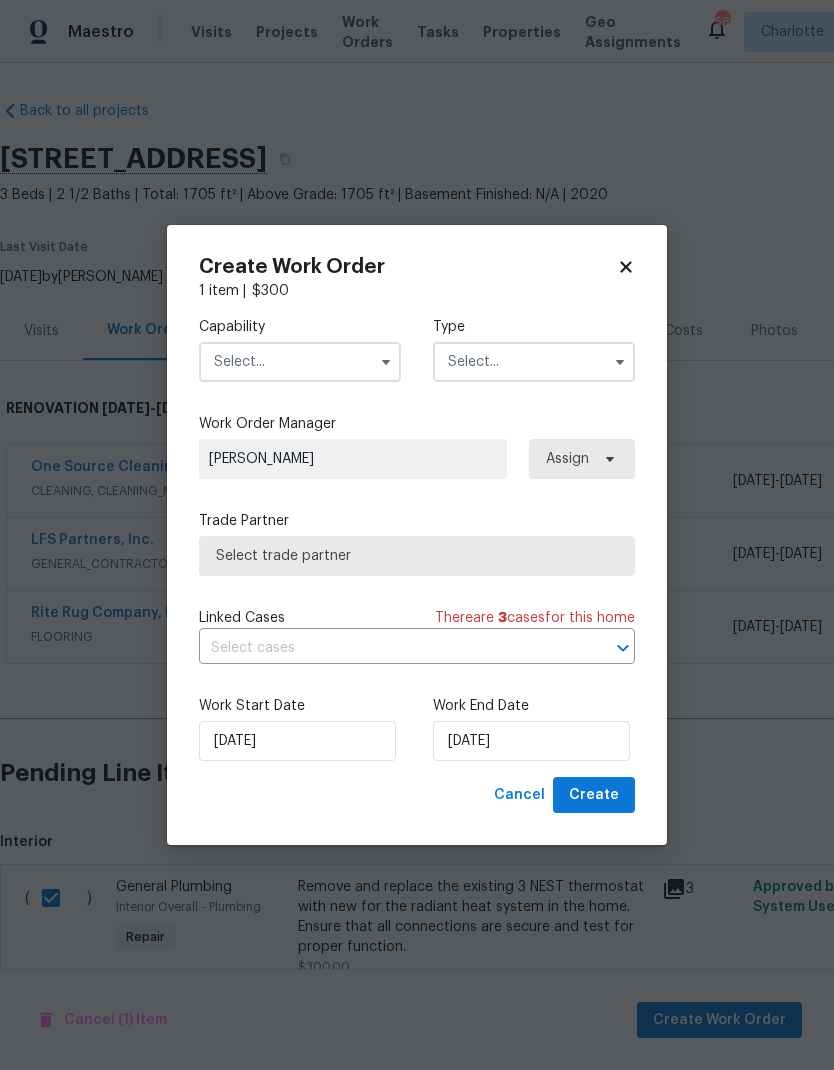 click 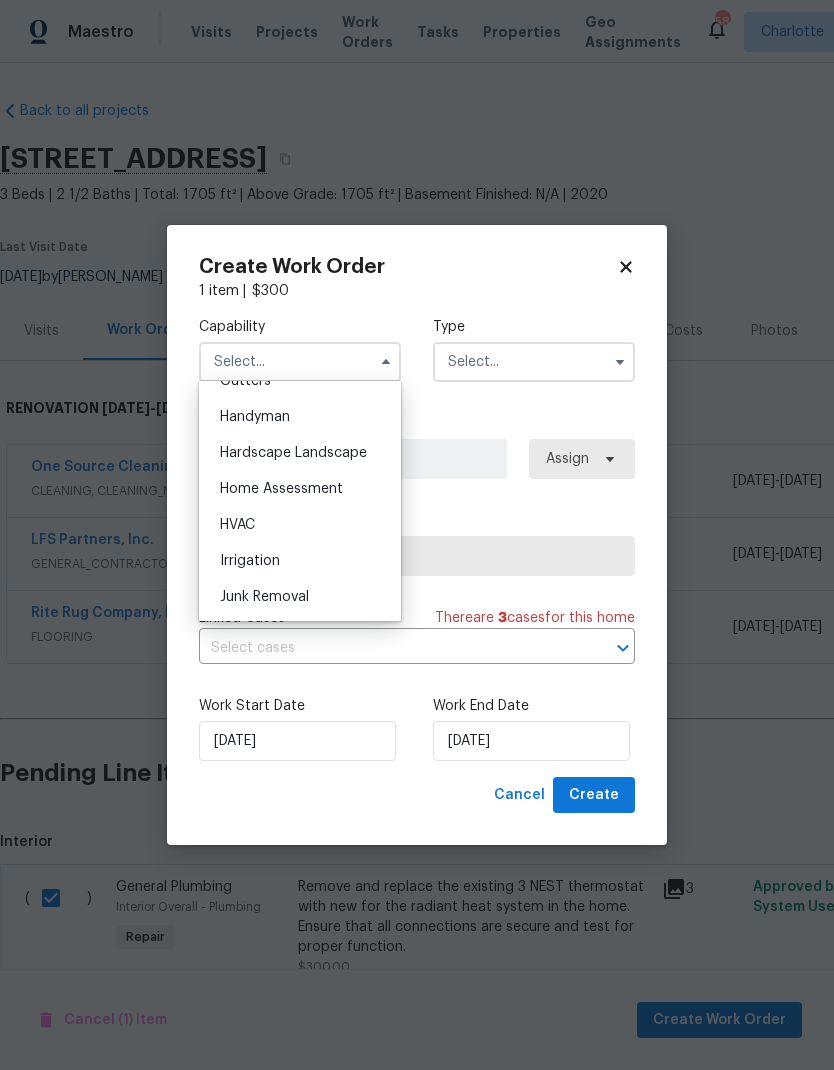 scroll, scrollTop: 1105, scrollLeft: 0, axis: vertical 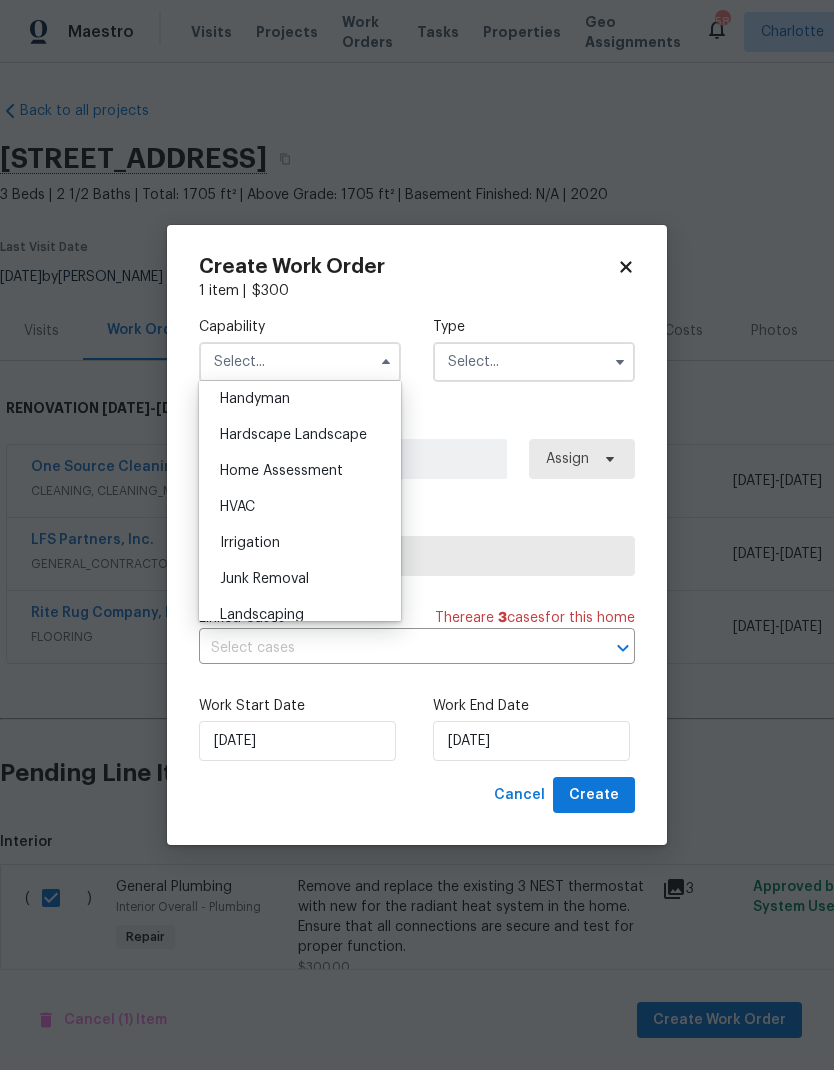 click on "HVAC" at bounding box center (300, 507) 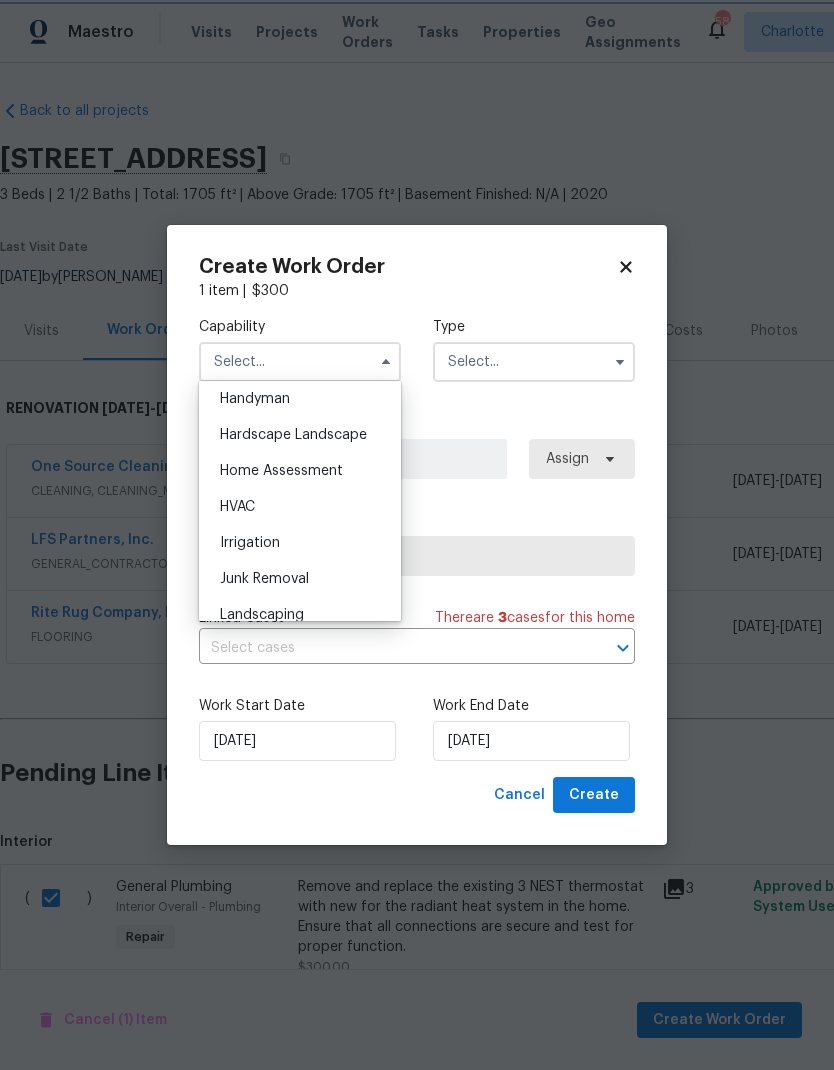 type on "HVAC" 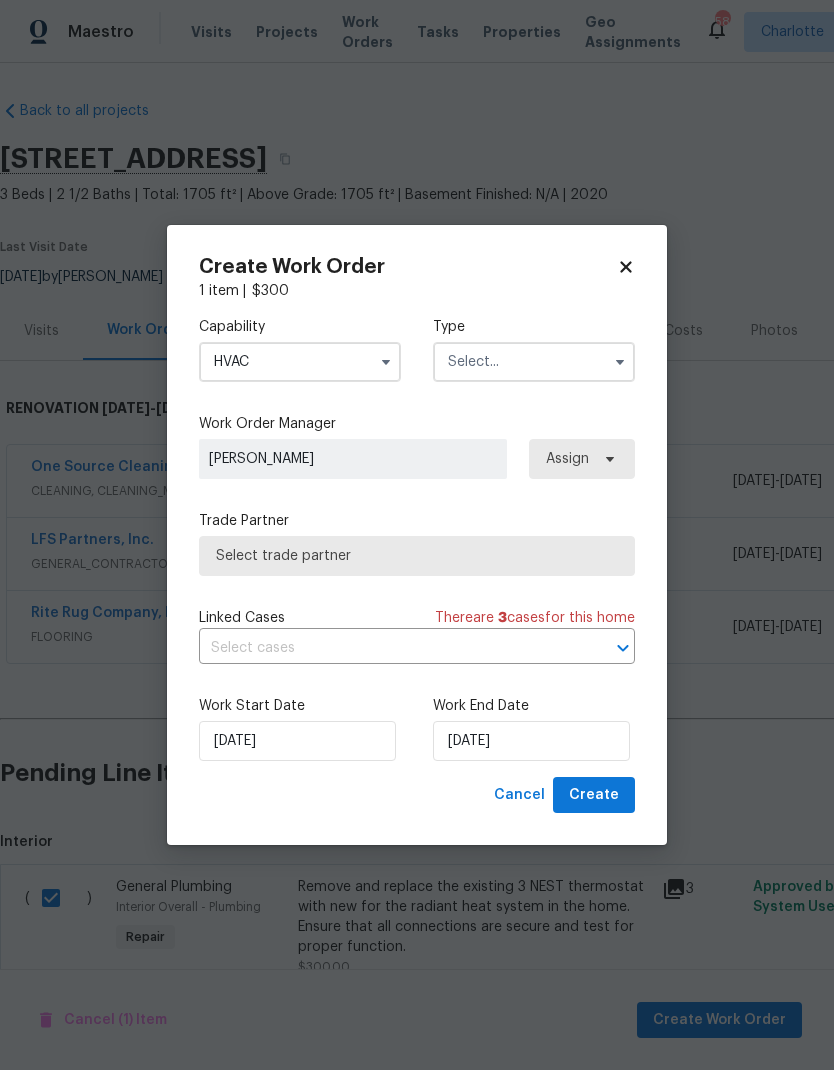 click at bounding box center [534, 362] 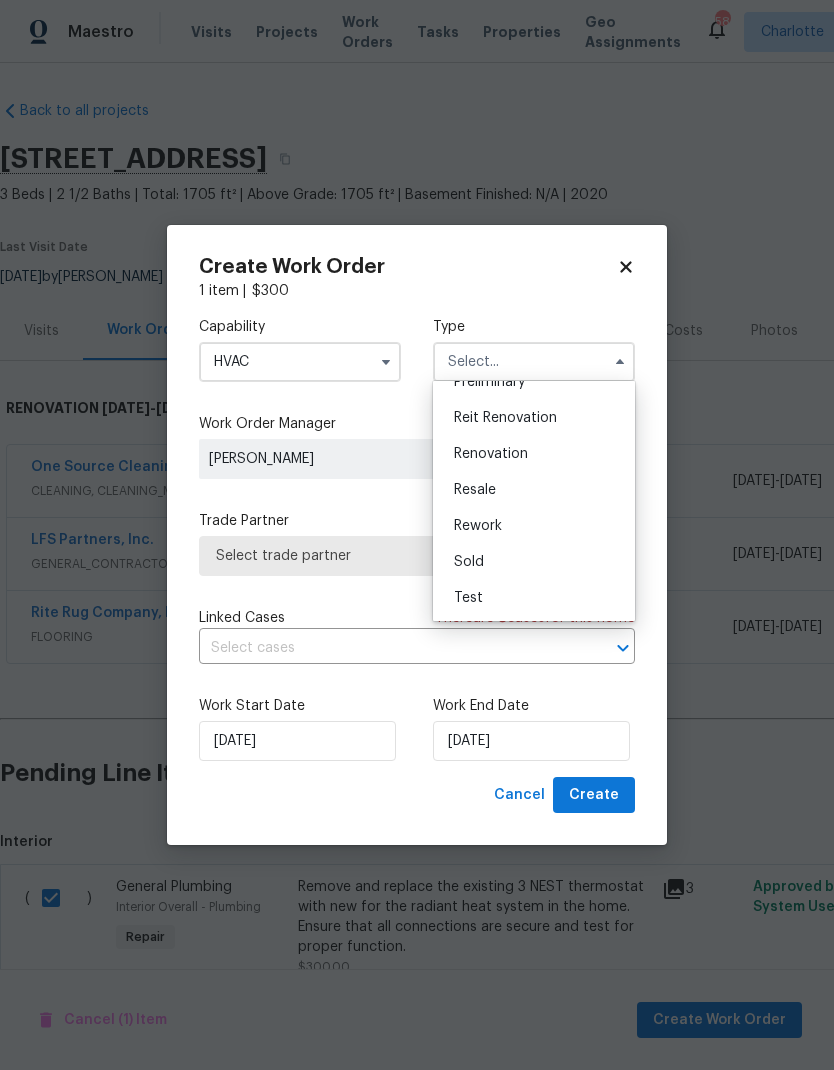 scroll, scrollTop: 454, scrollLeft: 0, axis: vertical 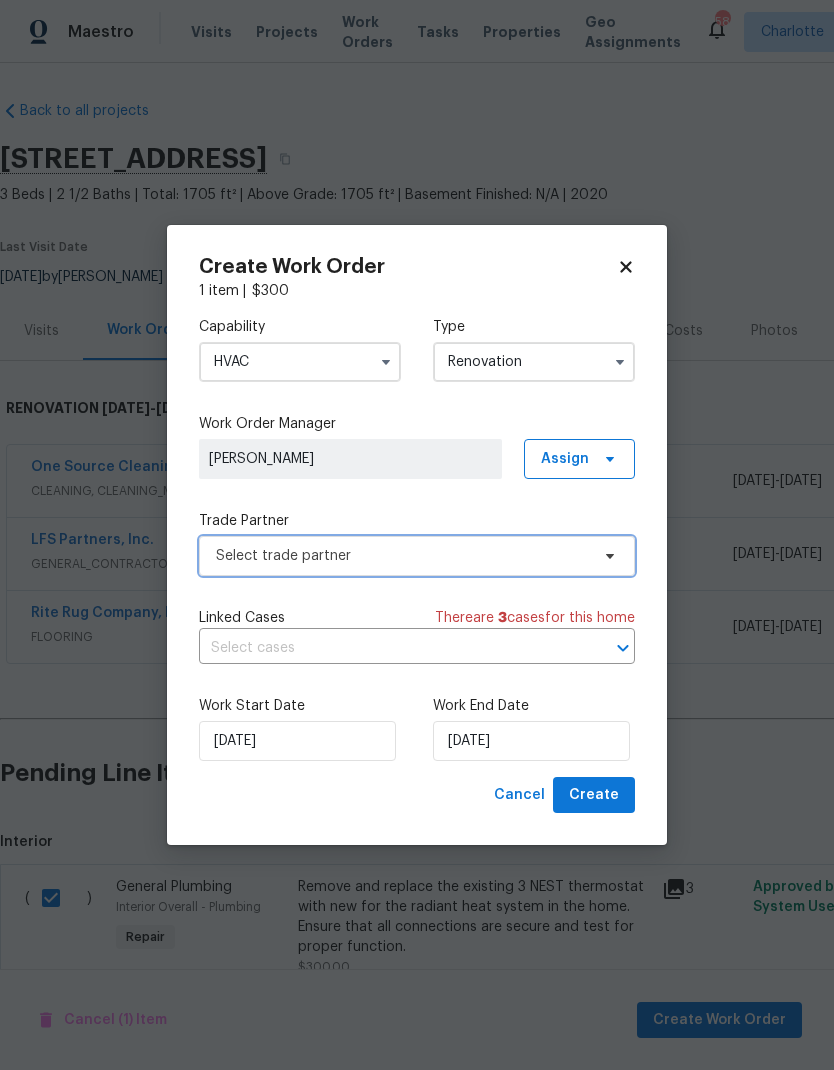 click 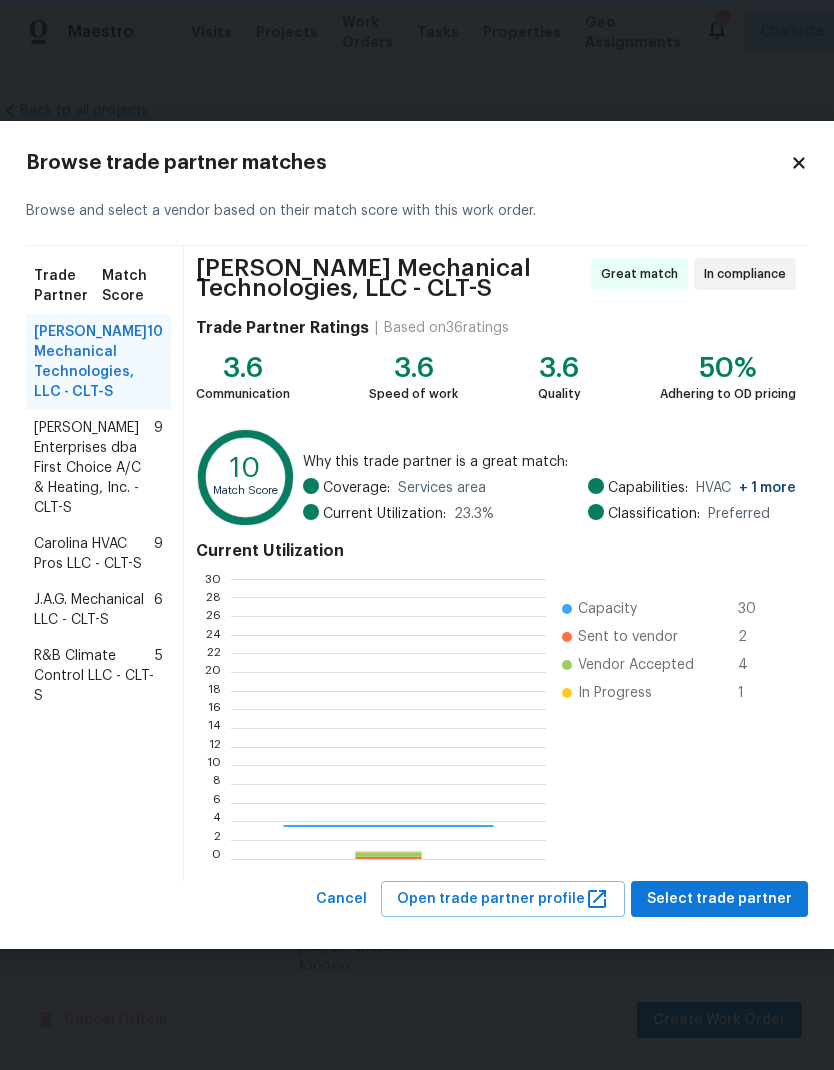 scroll, scrollTop: 2, scrollLeft: 2, axis: both 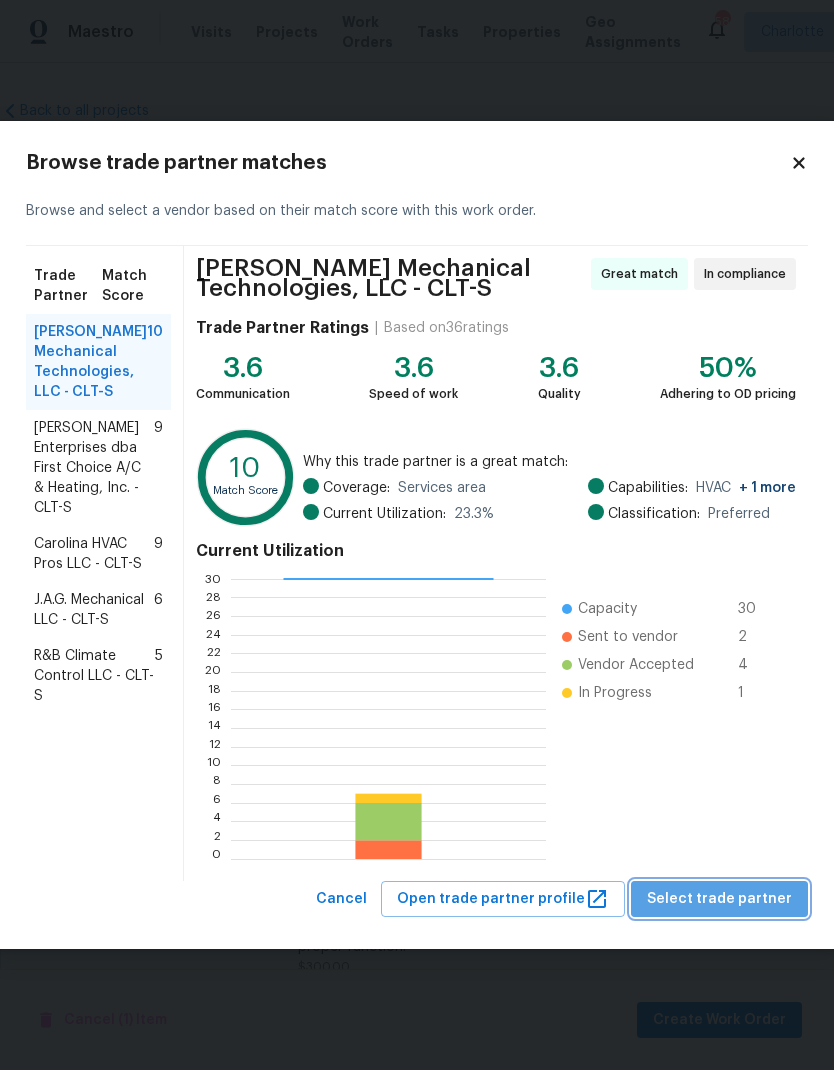 click on "Select trade partner" at bounding box center [719, 899] 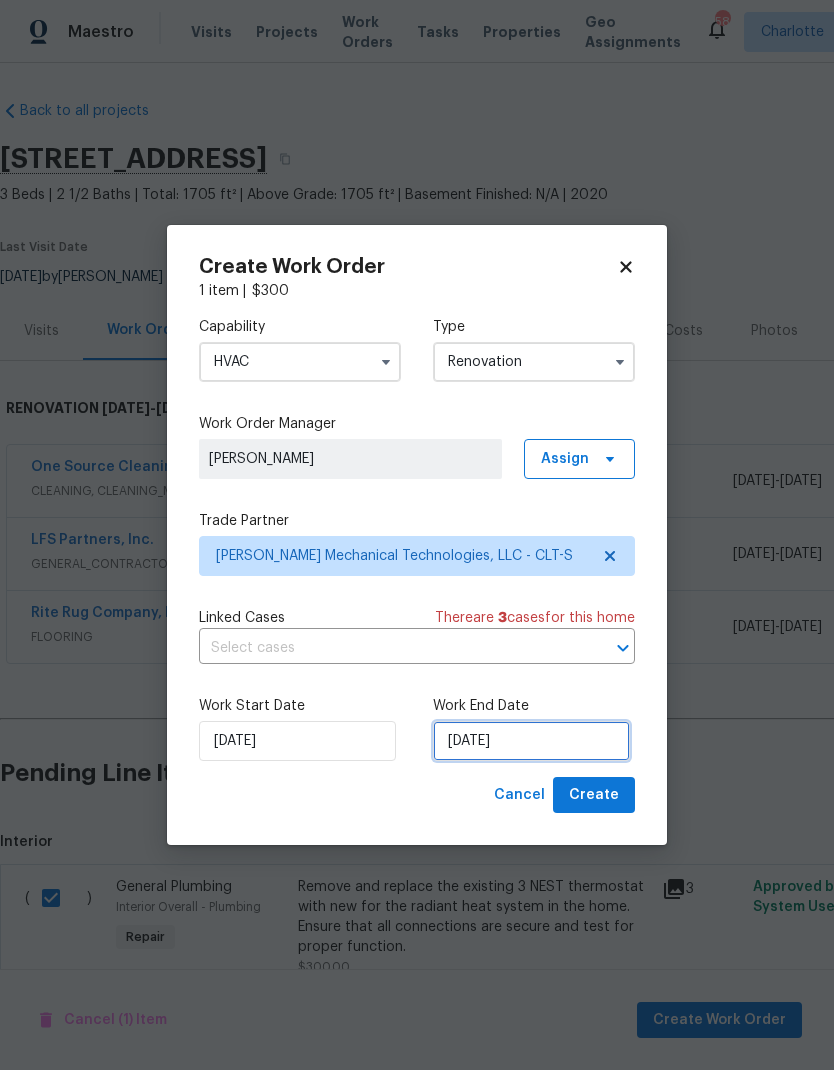 click on "[DATE]" at bounding box center (531, 741) 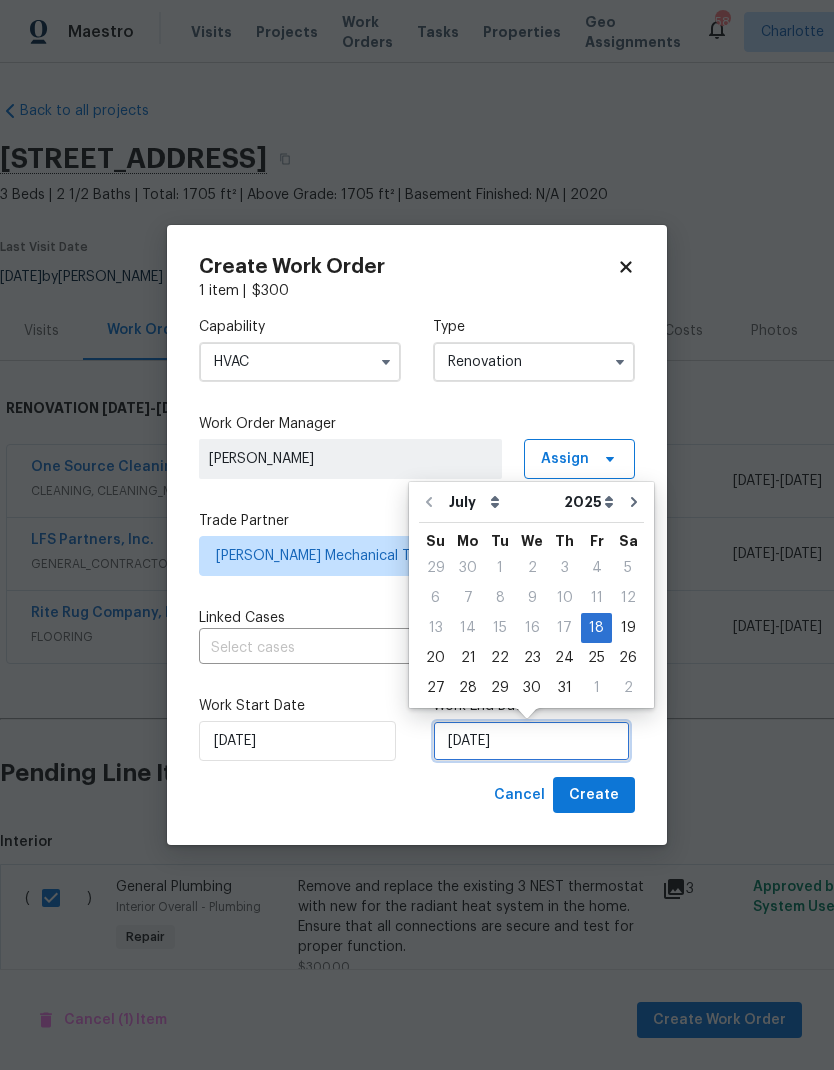scroll, scrollTop: 15, scrollLeft: 0, axis: vertical 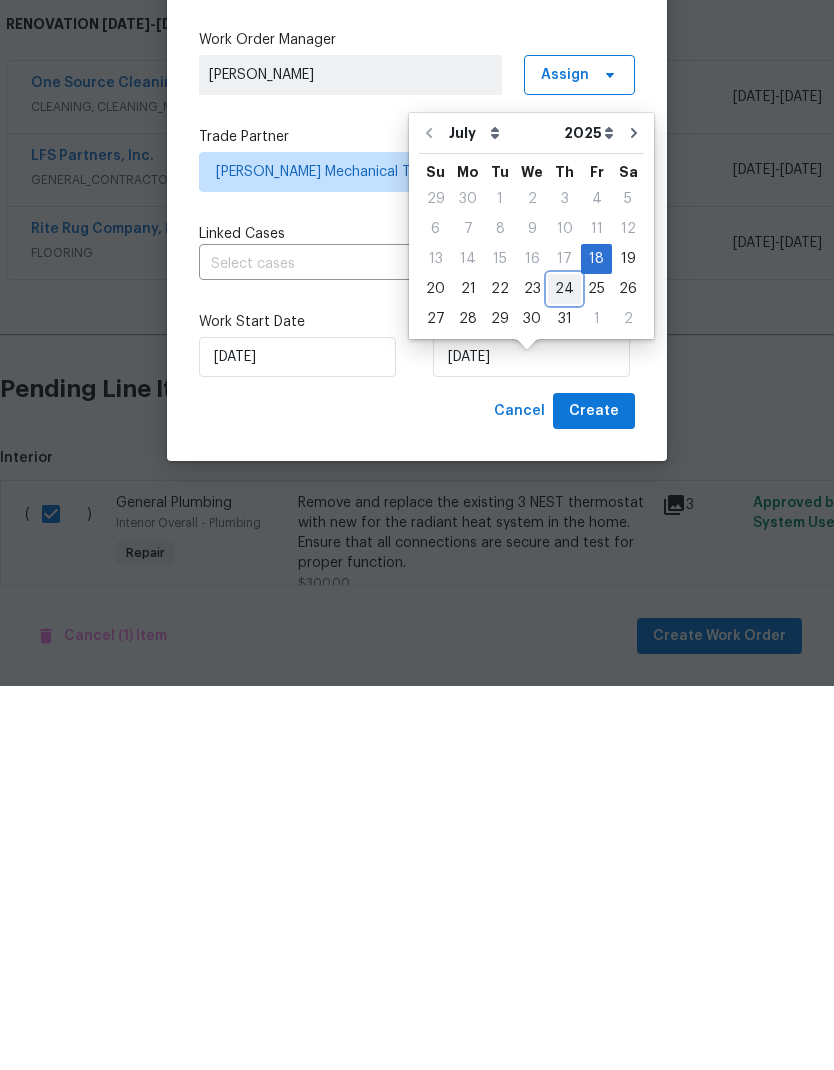 click on "24" at bounding box center [564, 673] 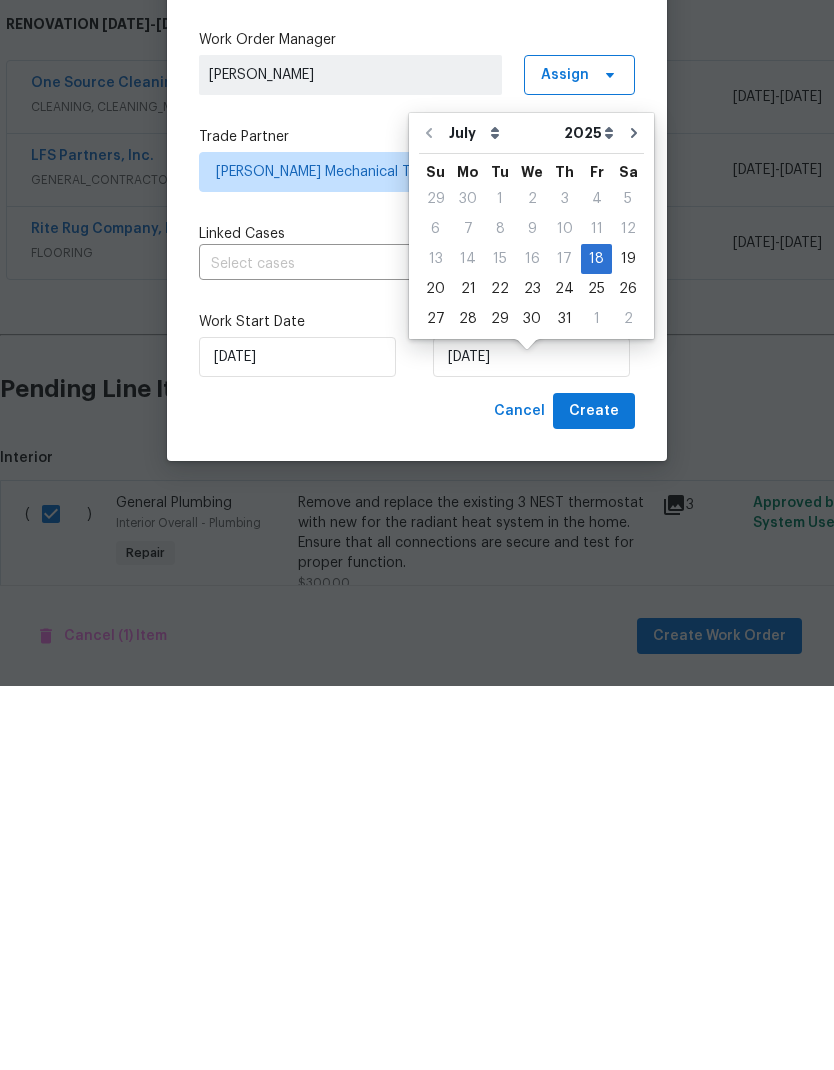 type on "[DATE]" 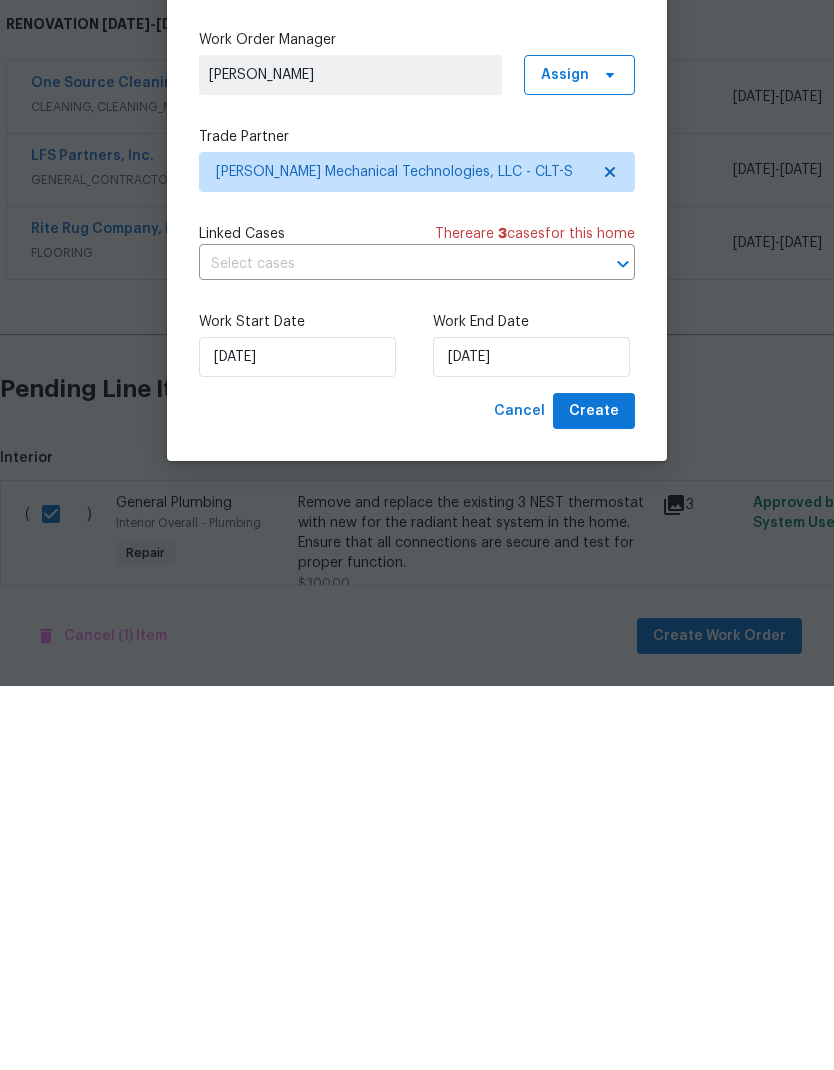 scroll, scrollTop: 80, scrollLeft: 0, axis: vertical 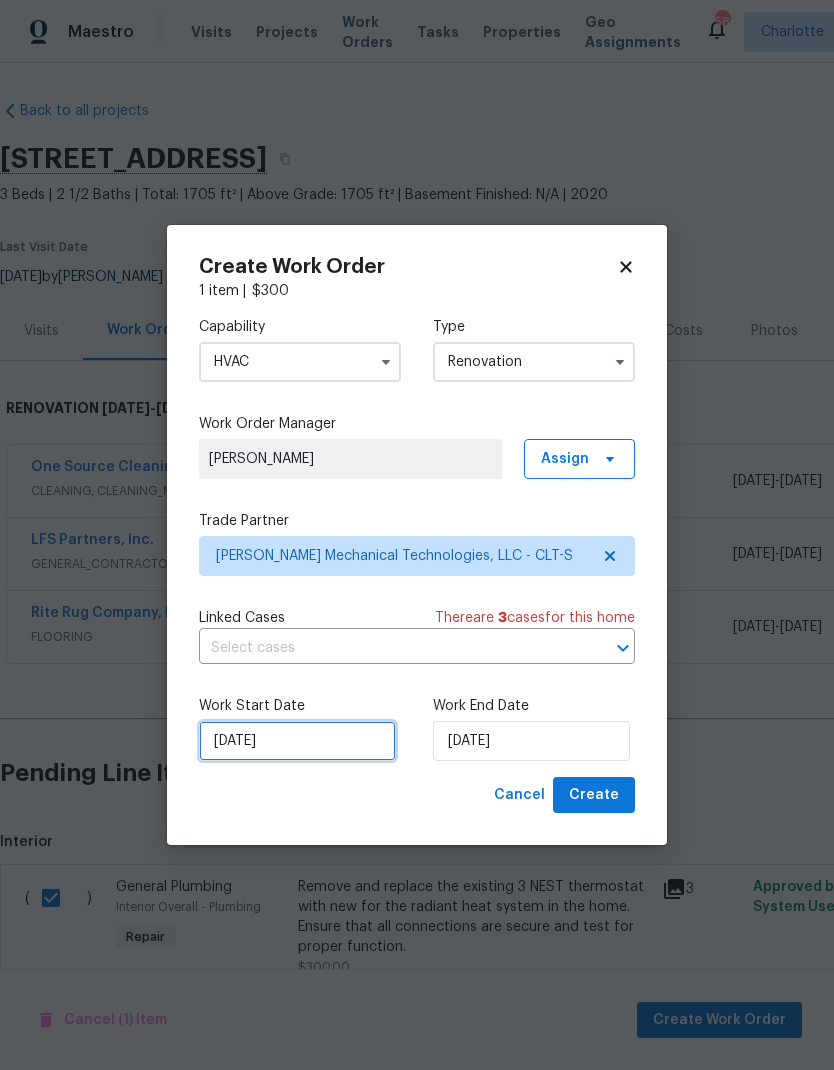 click on "[DATE]" at bounding box center (297, 741) 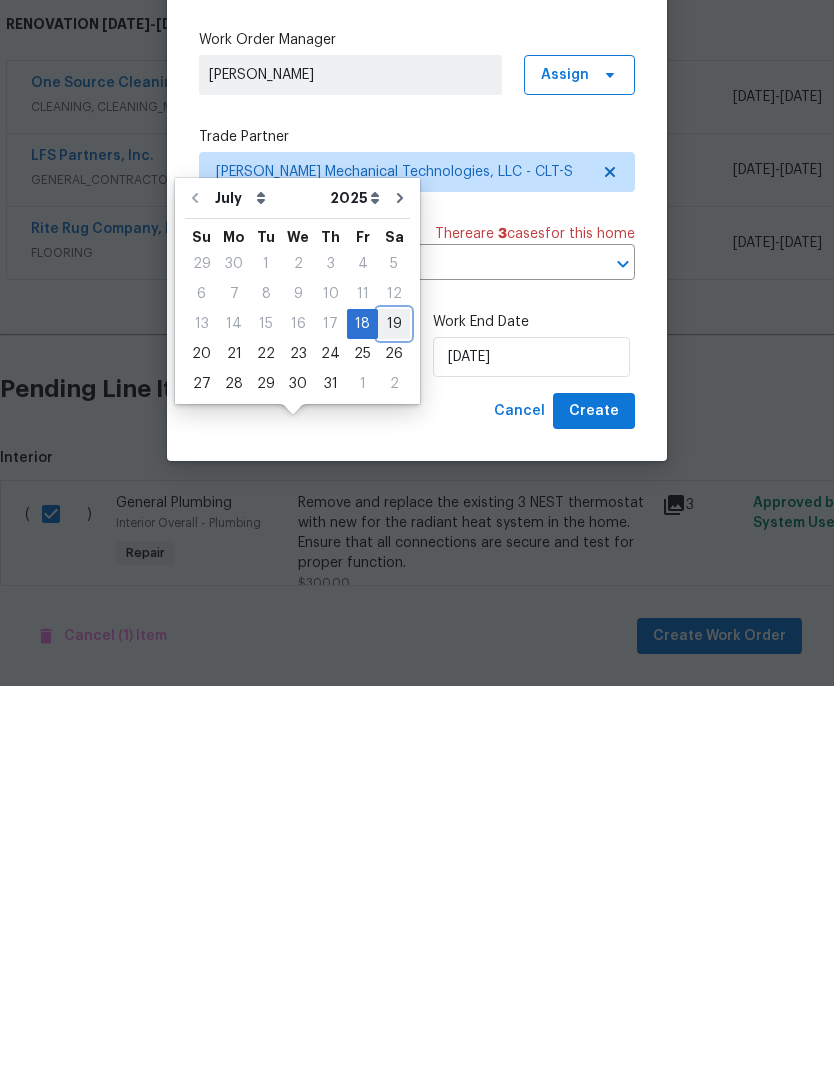 click on "19" at bounding box center (394, 708) 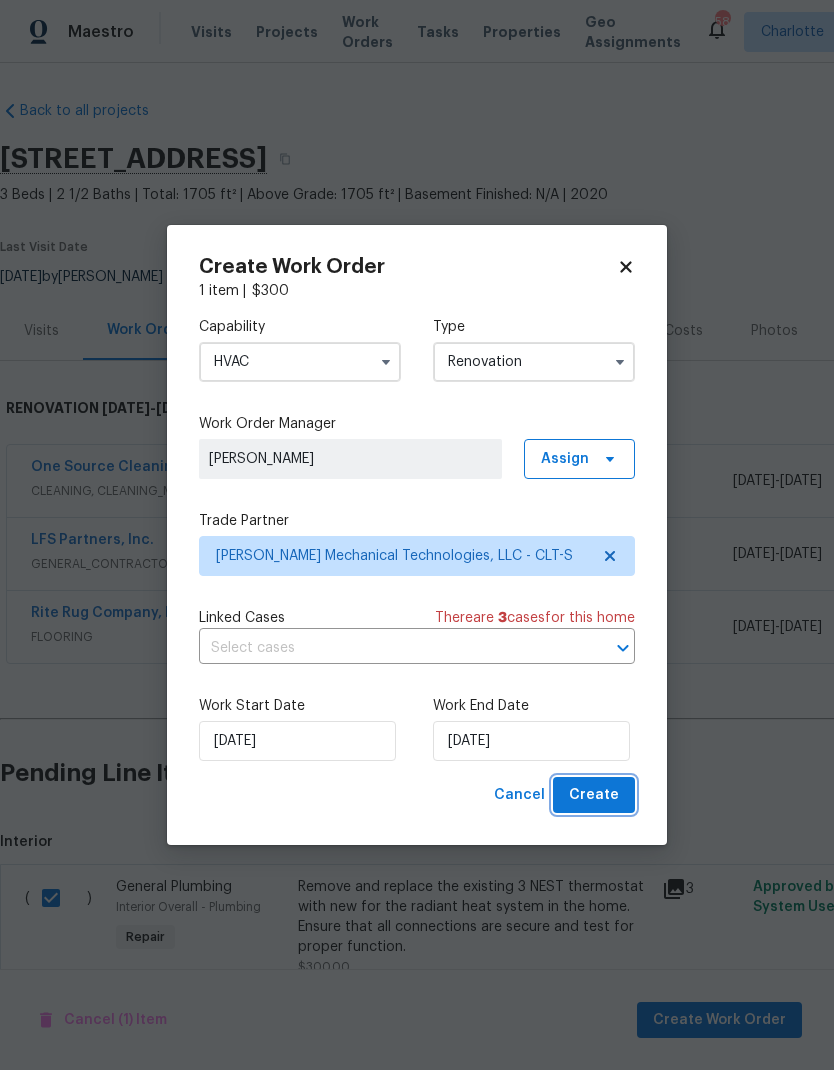 click on "Create" at bounding box center (594, 795) 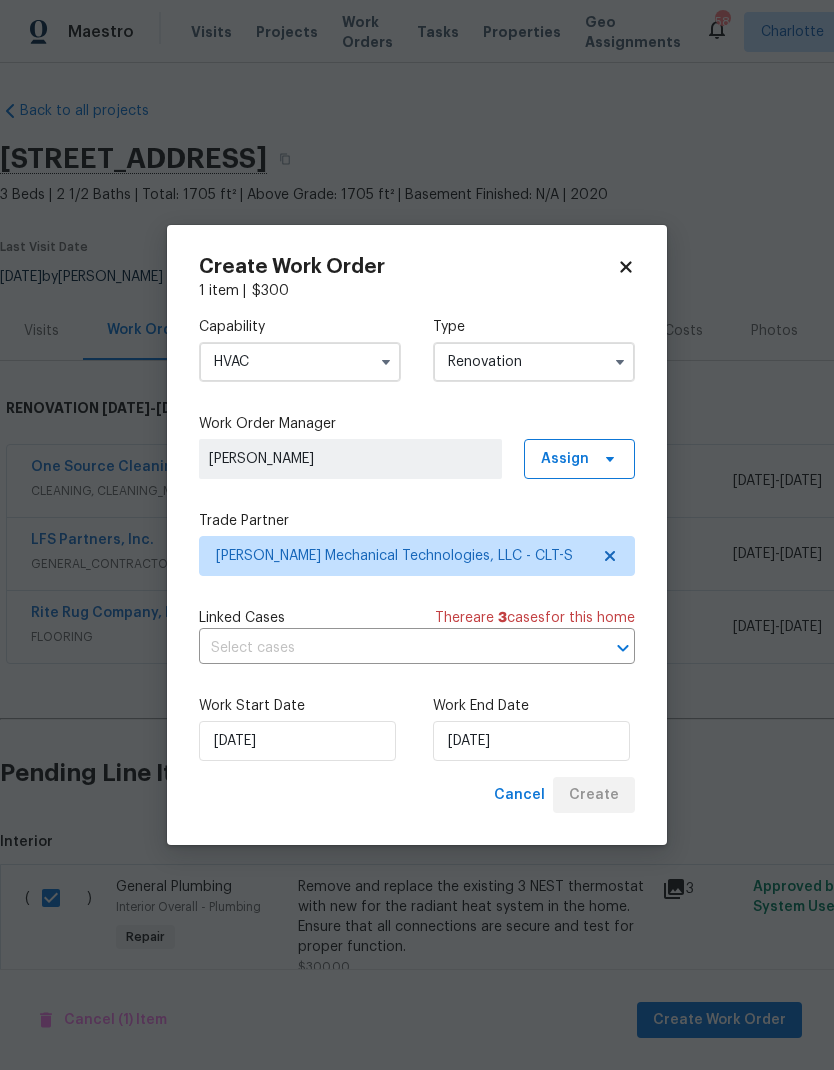 scroll, scrollTop: 0, scrollLeft: 0, axis: both 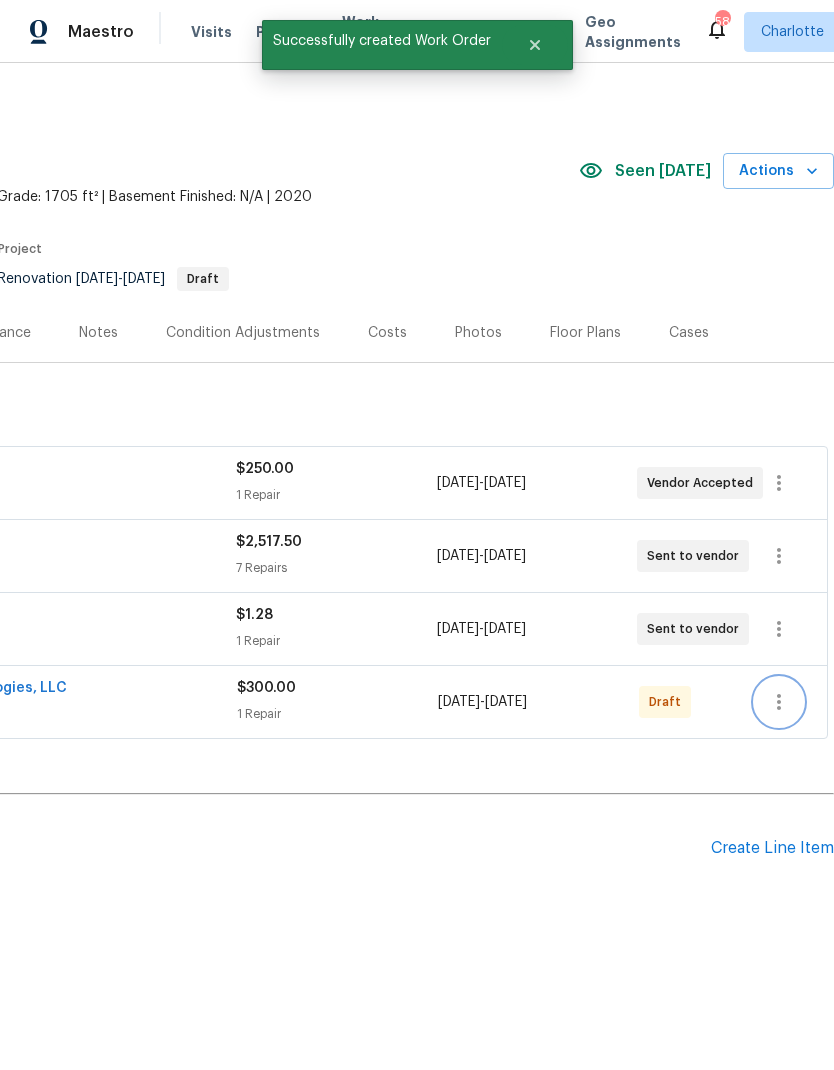 click 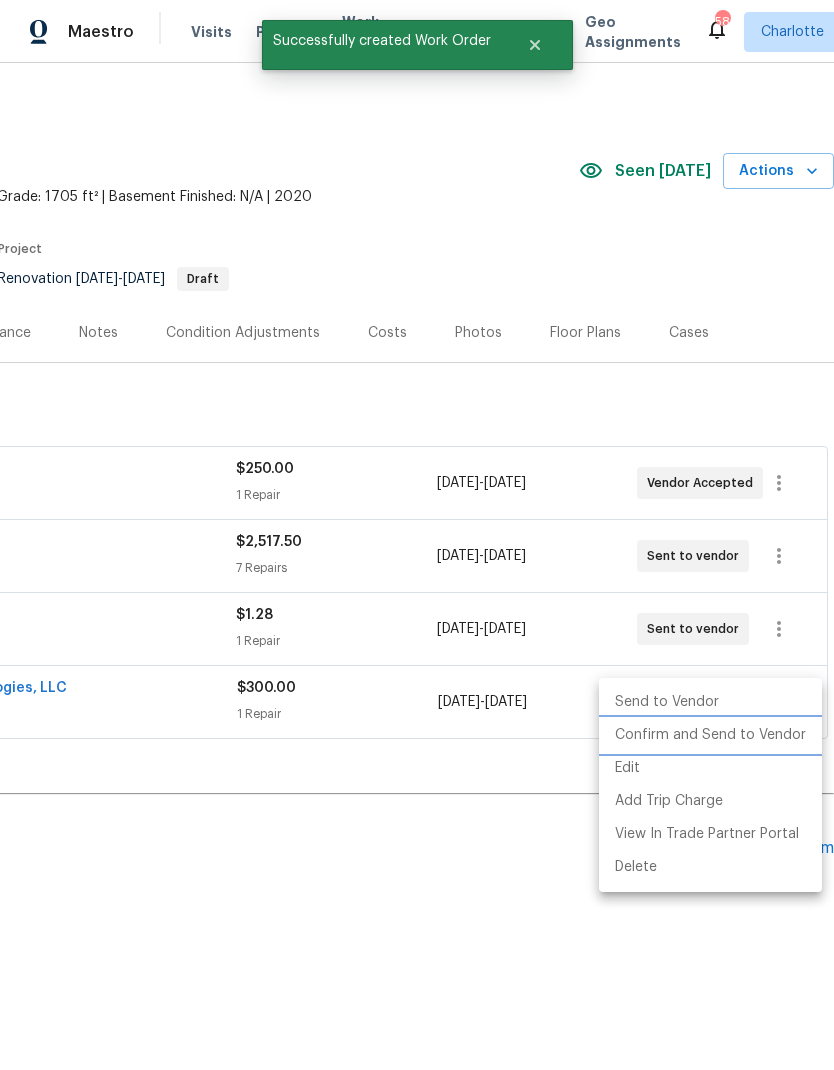 click on "Confirm and Send to Vendor" at bounding box center (710, 735) 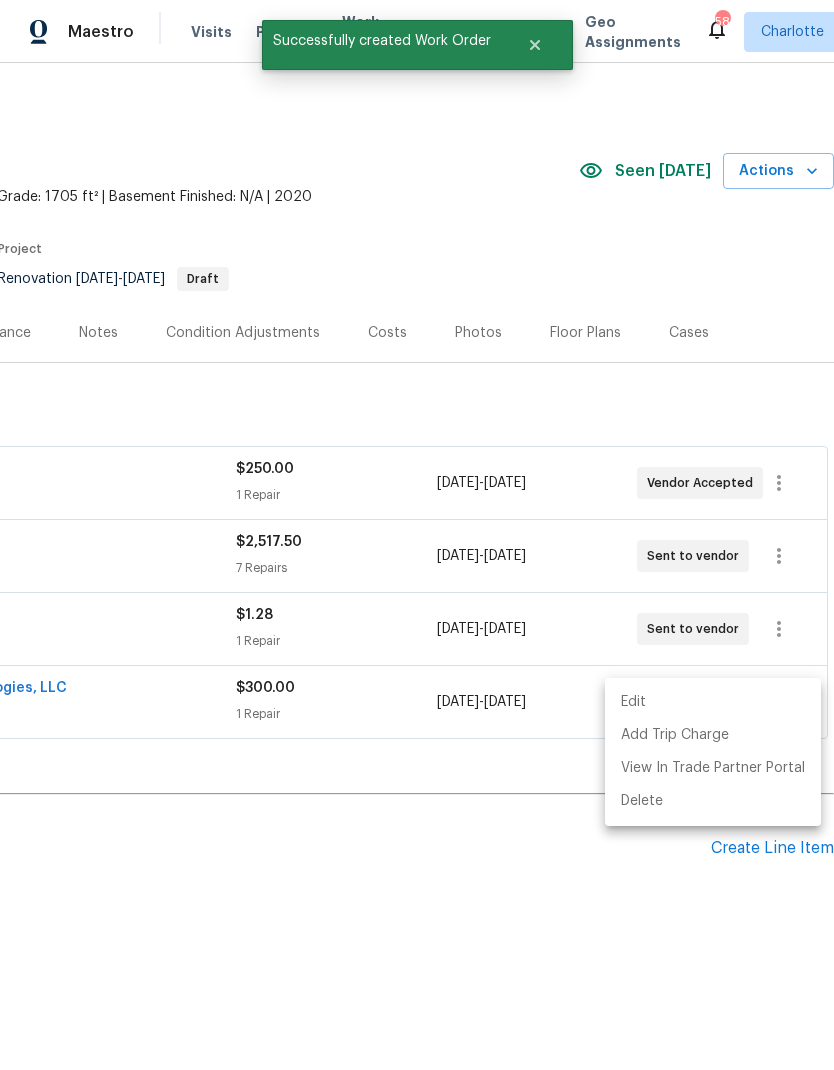 click at bounding box center [417, 535] 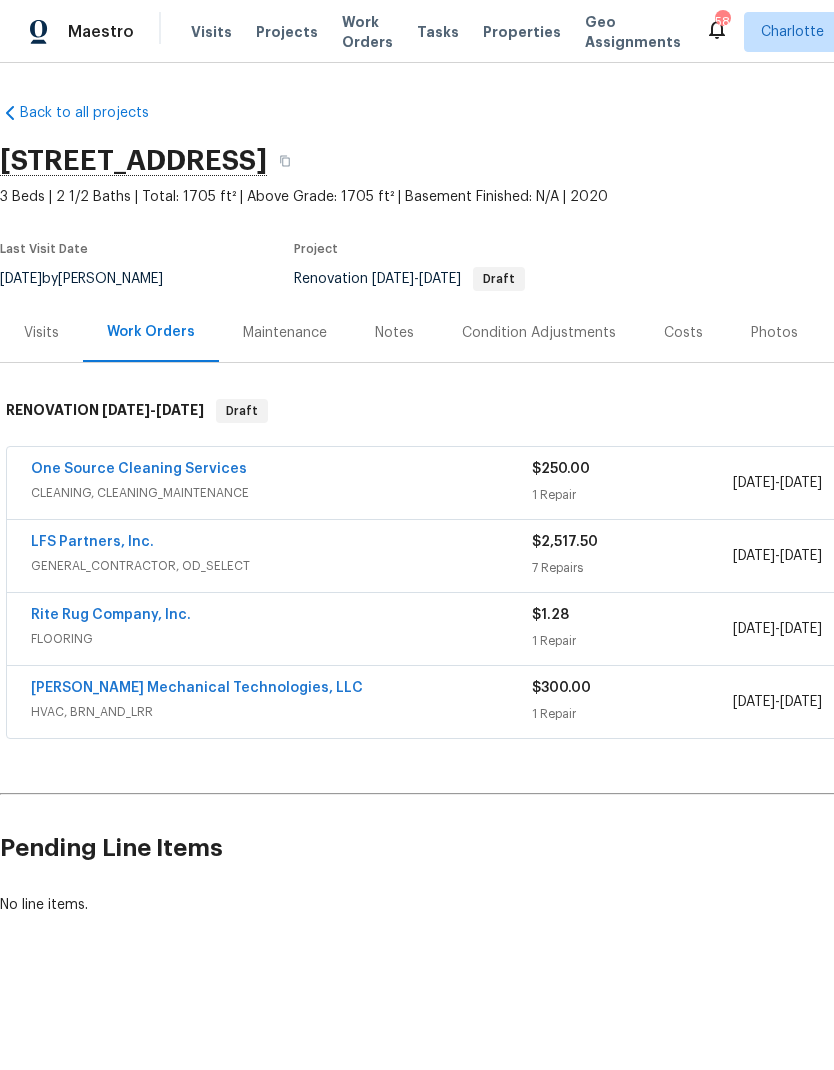 scroll, scrollTop: 0, scrollLeft: 0, axis: both 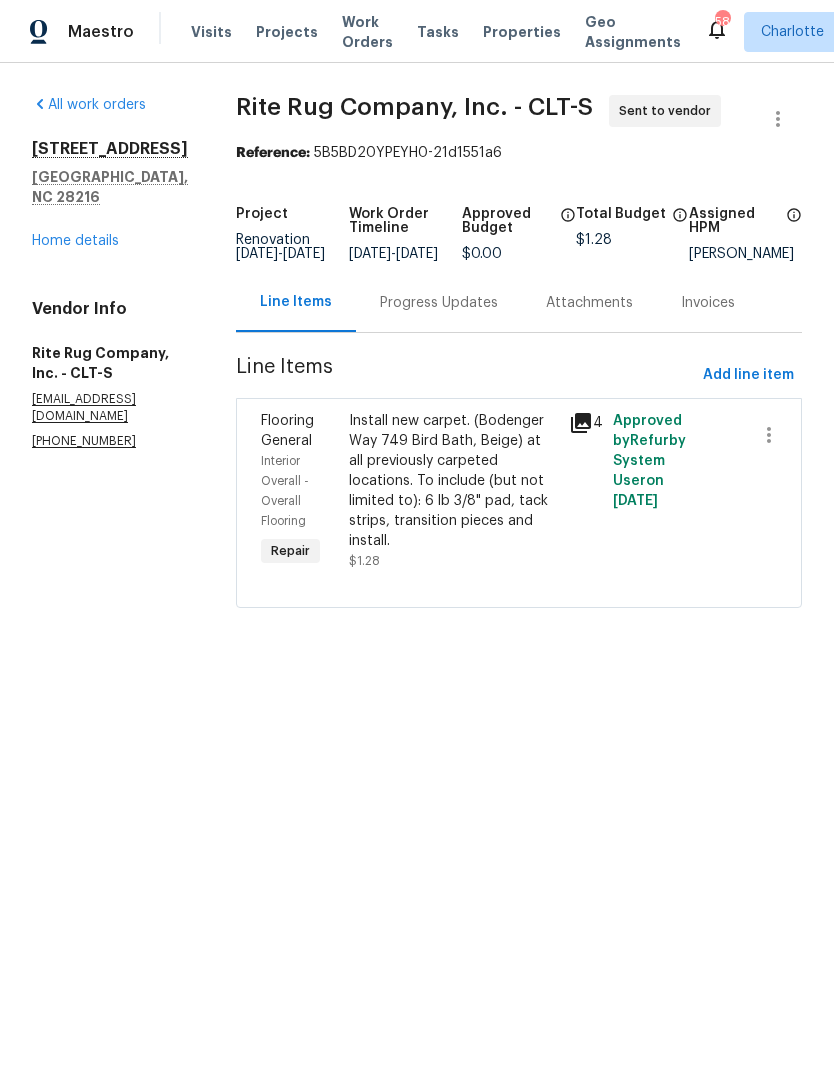 click on "Progress Updates" at bounding box center (439, 303) 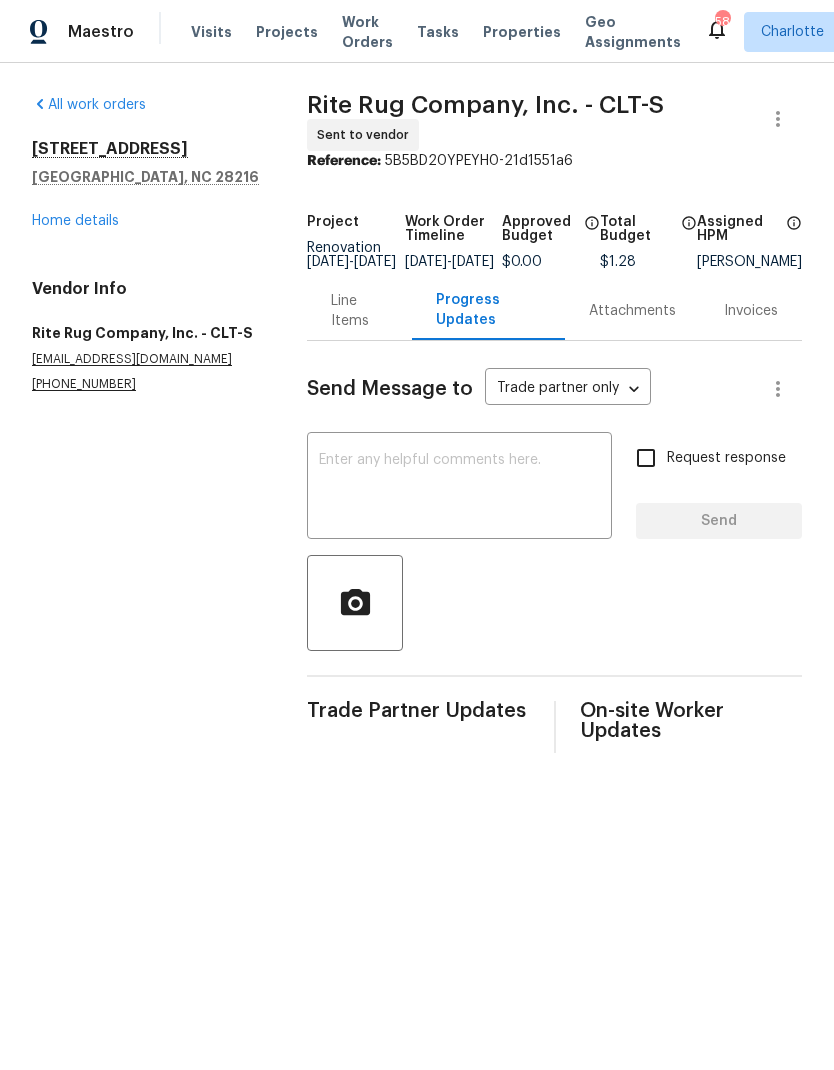 click at bounding box center [459, 488] 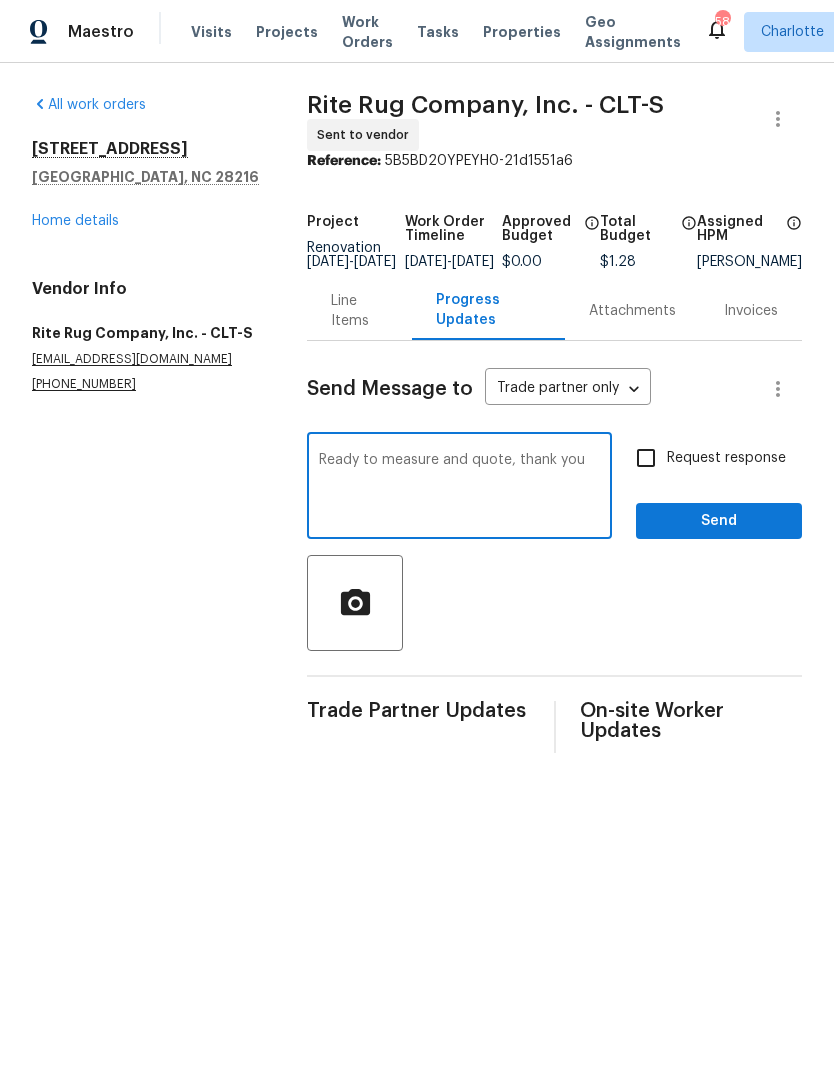 type on "Ready to measure and quote, thank you" 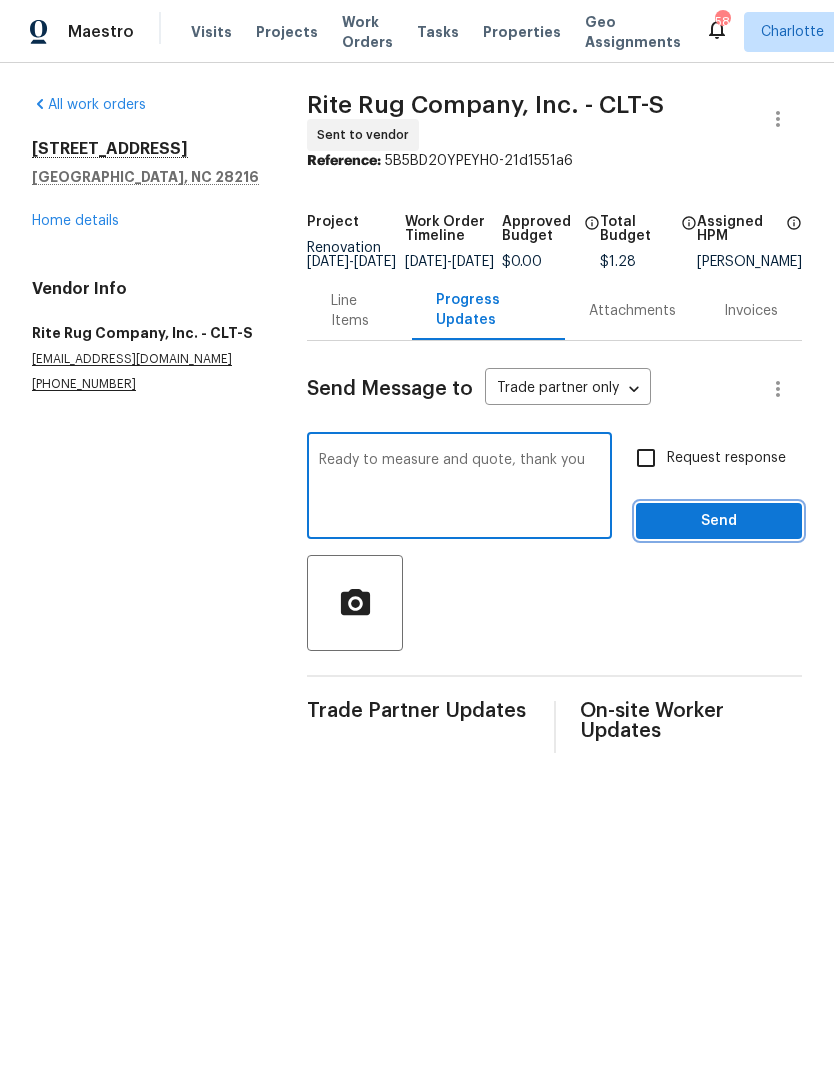 click on "Send" at bounding box center (719, 521) 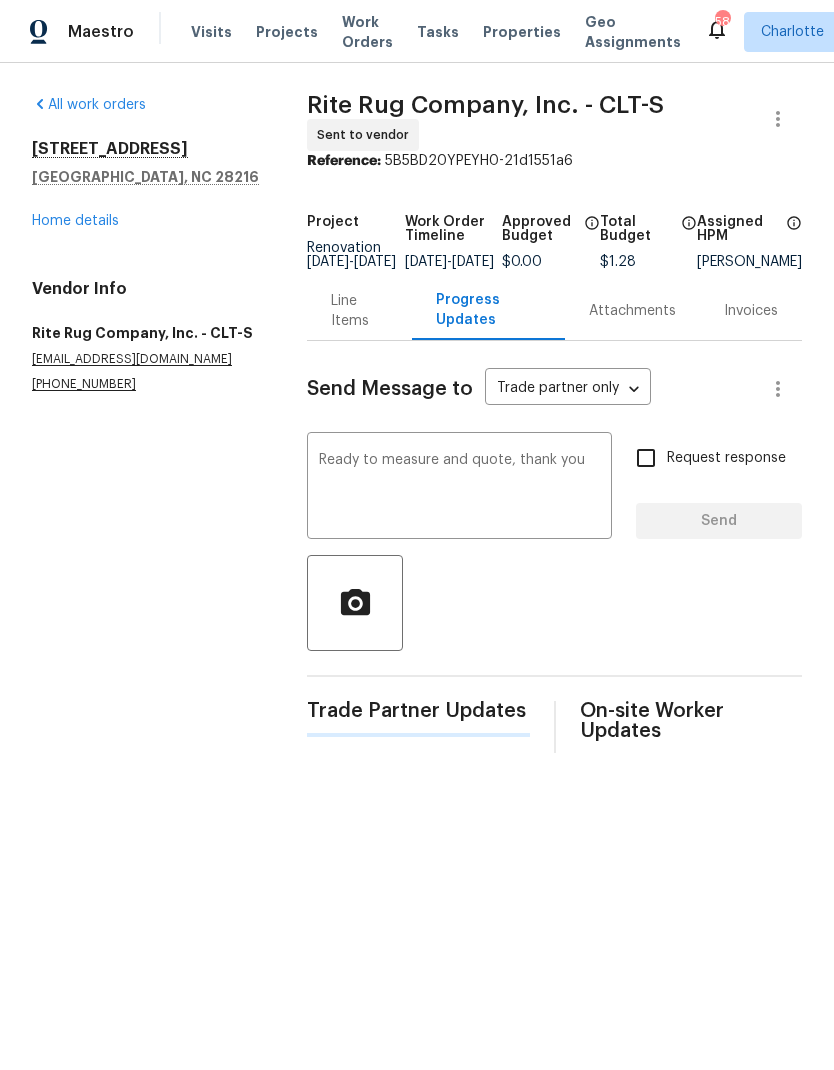 type 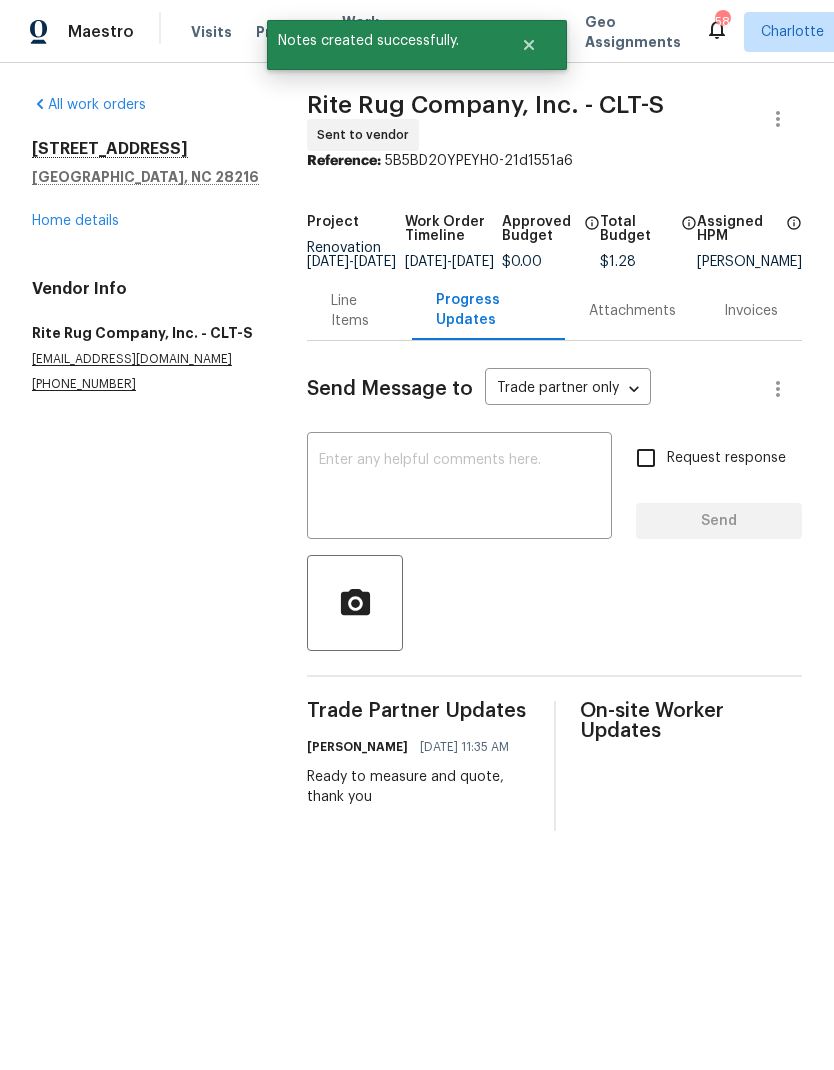 click on "Home details" at bounding box center (75, 221) 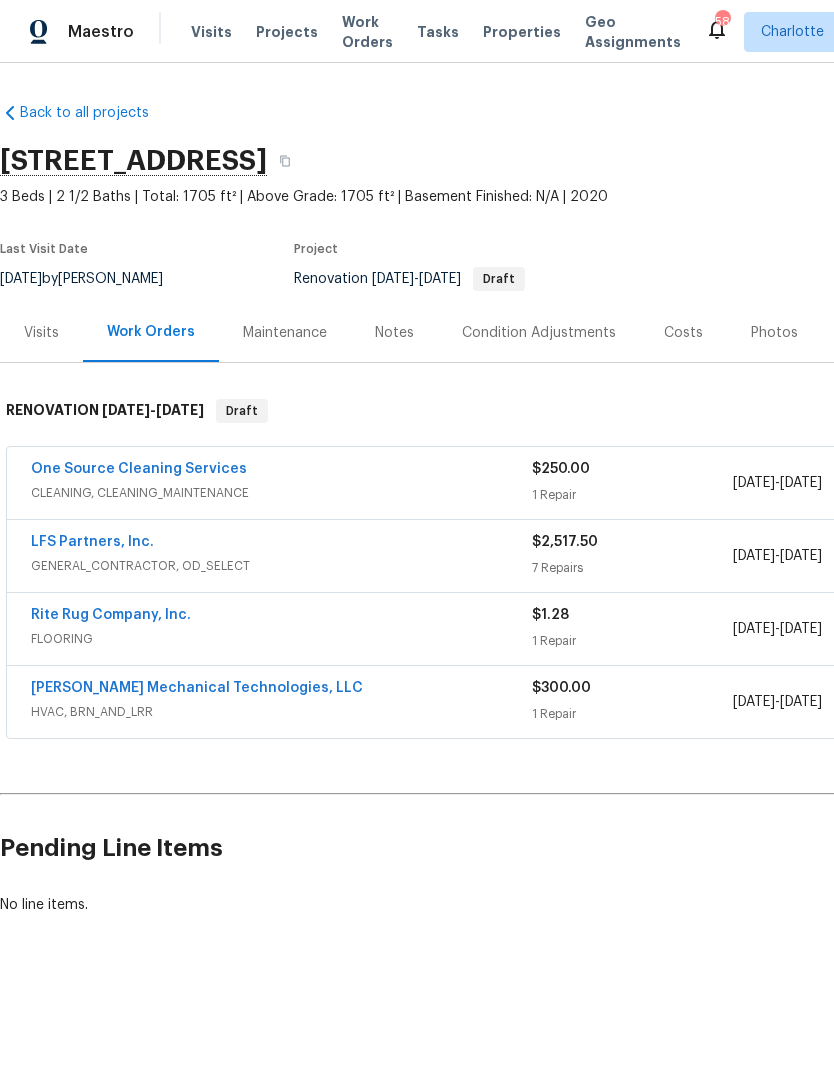 click on "LFS Partners, Inc." at bounding box center (92, 542) 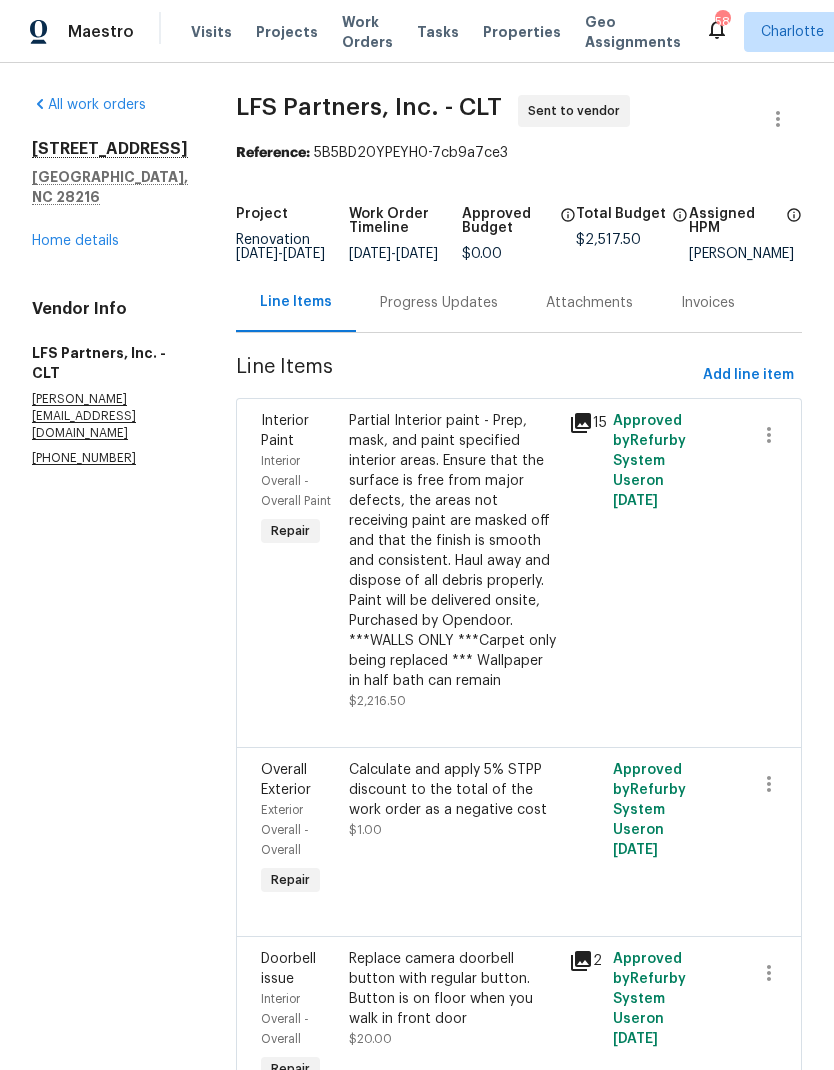 click on "Progress Updates" at bounding box center (439, 303) 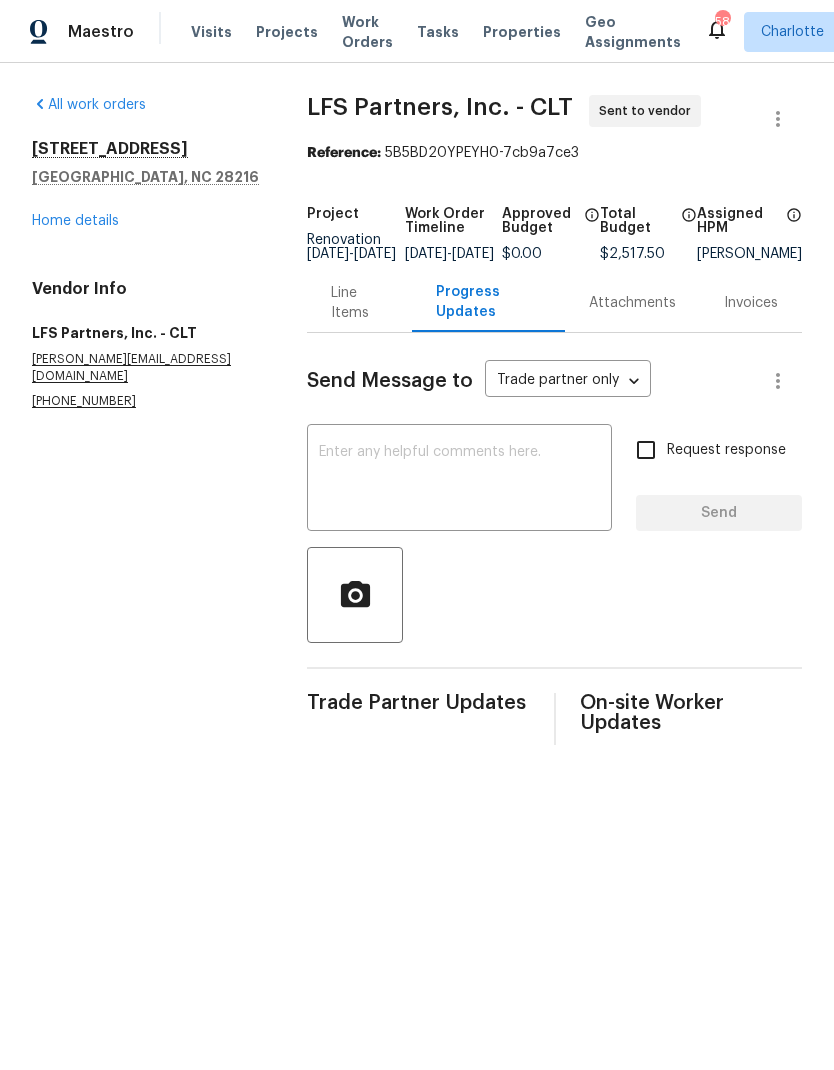 click at bounding box center [459, 480] 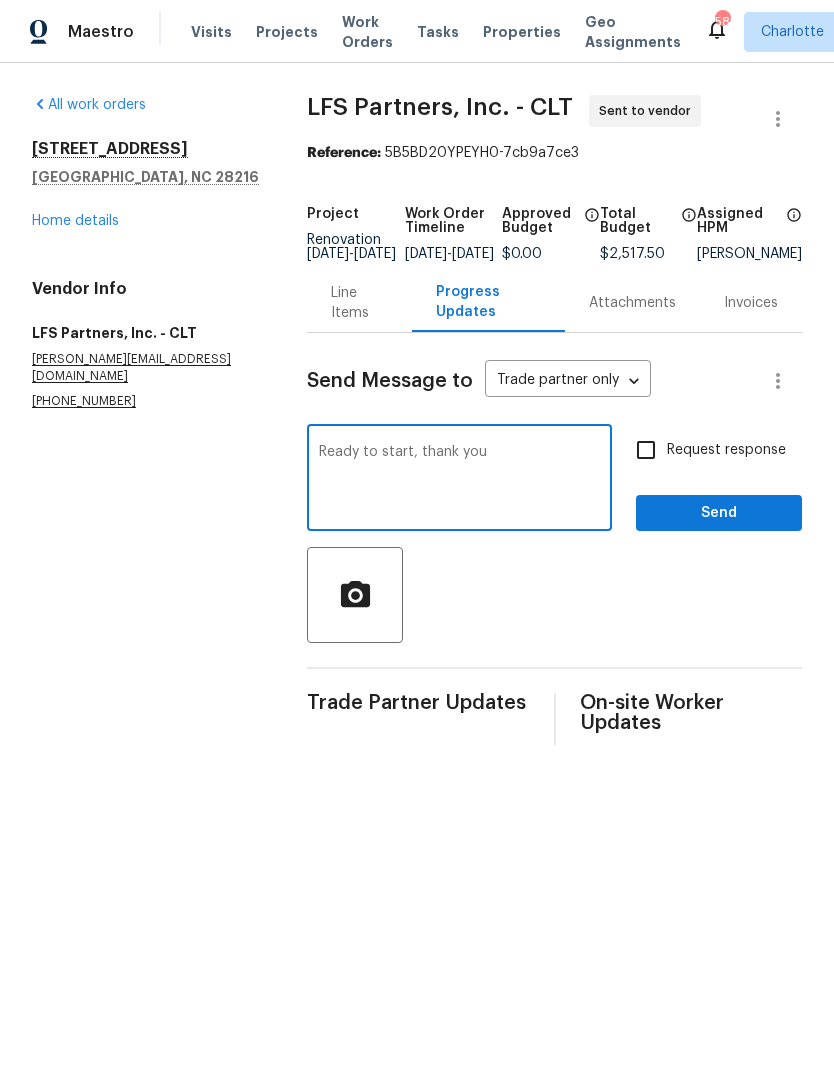 type on "Ready to start, thank you" 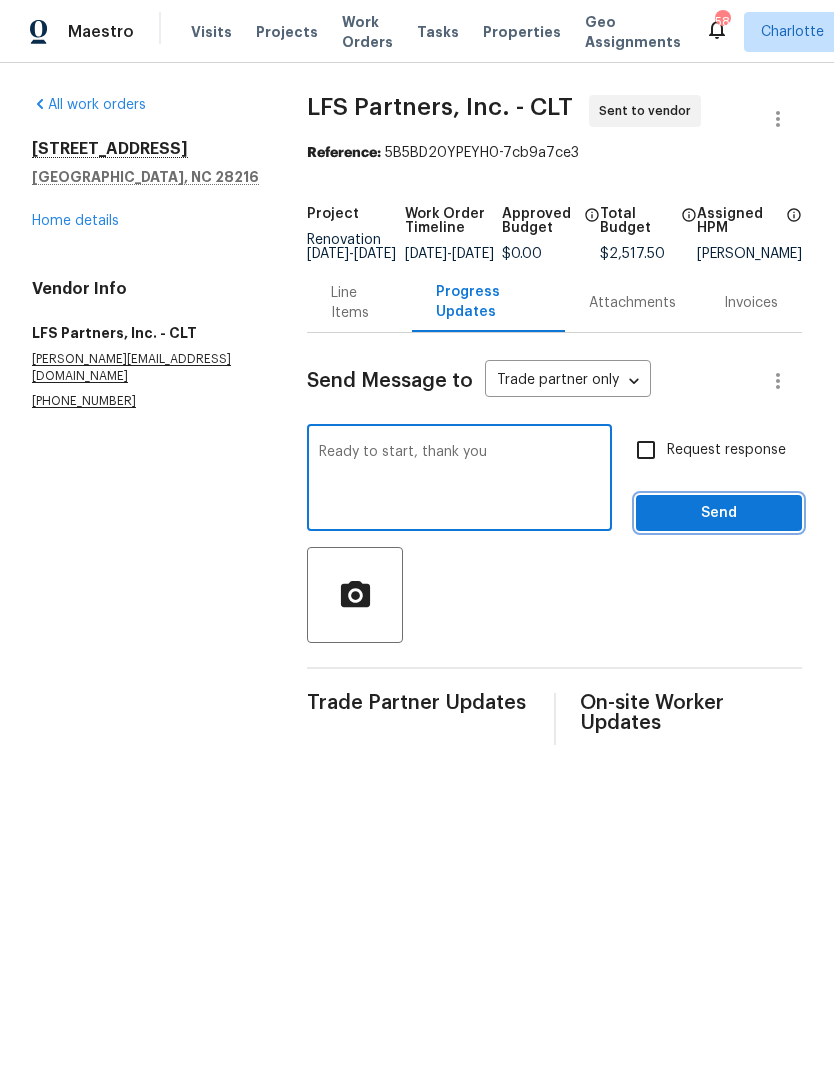 click on "Send" at bounding box center [719, 513] 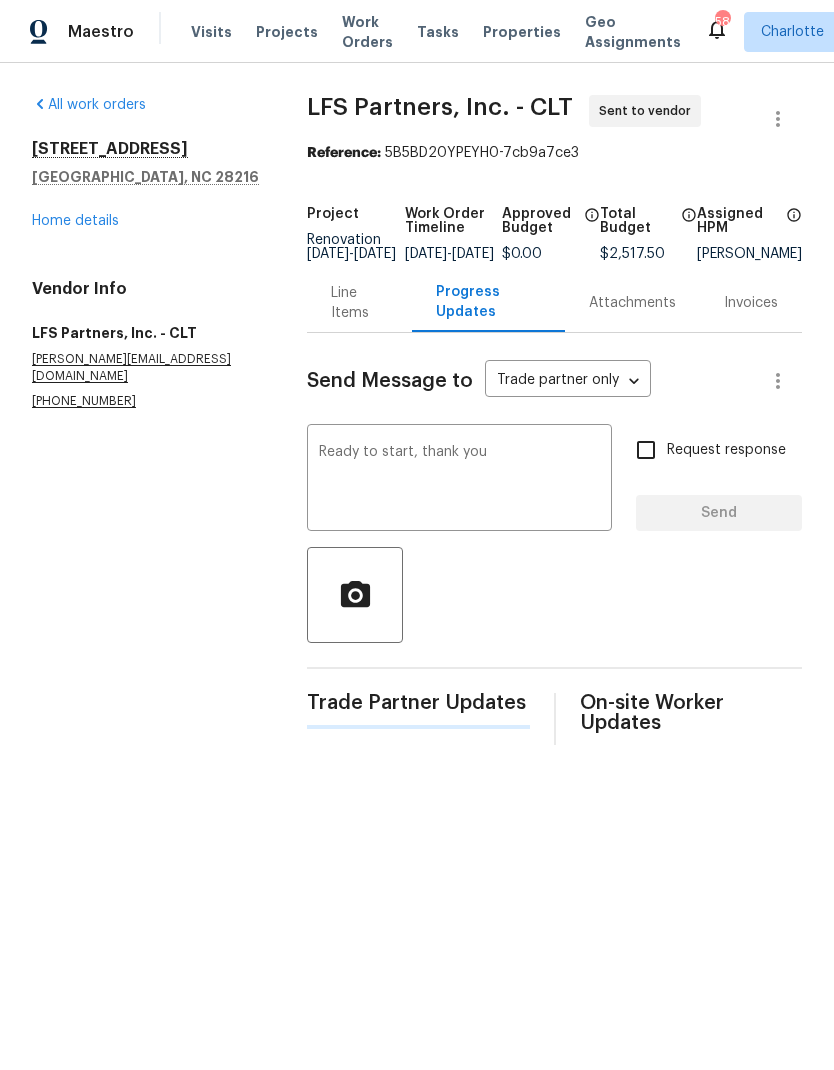 type 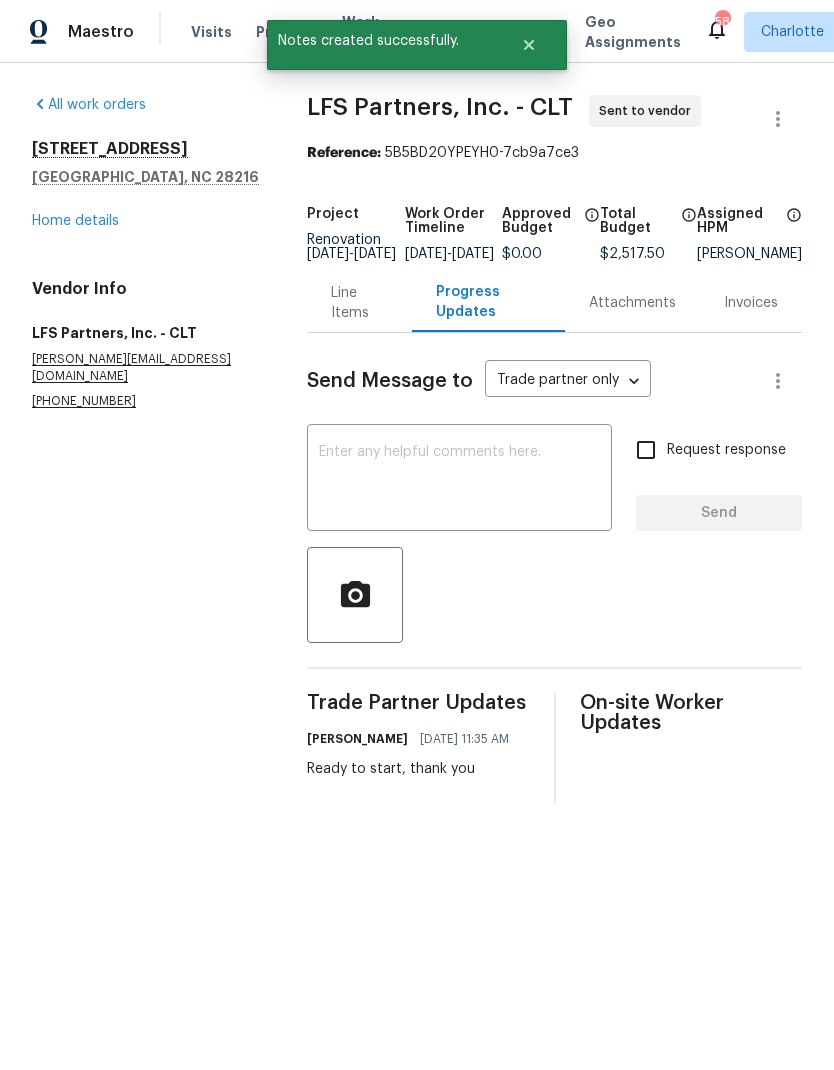 click on "Home details" at bounding box center [75, 221] 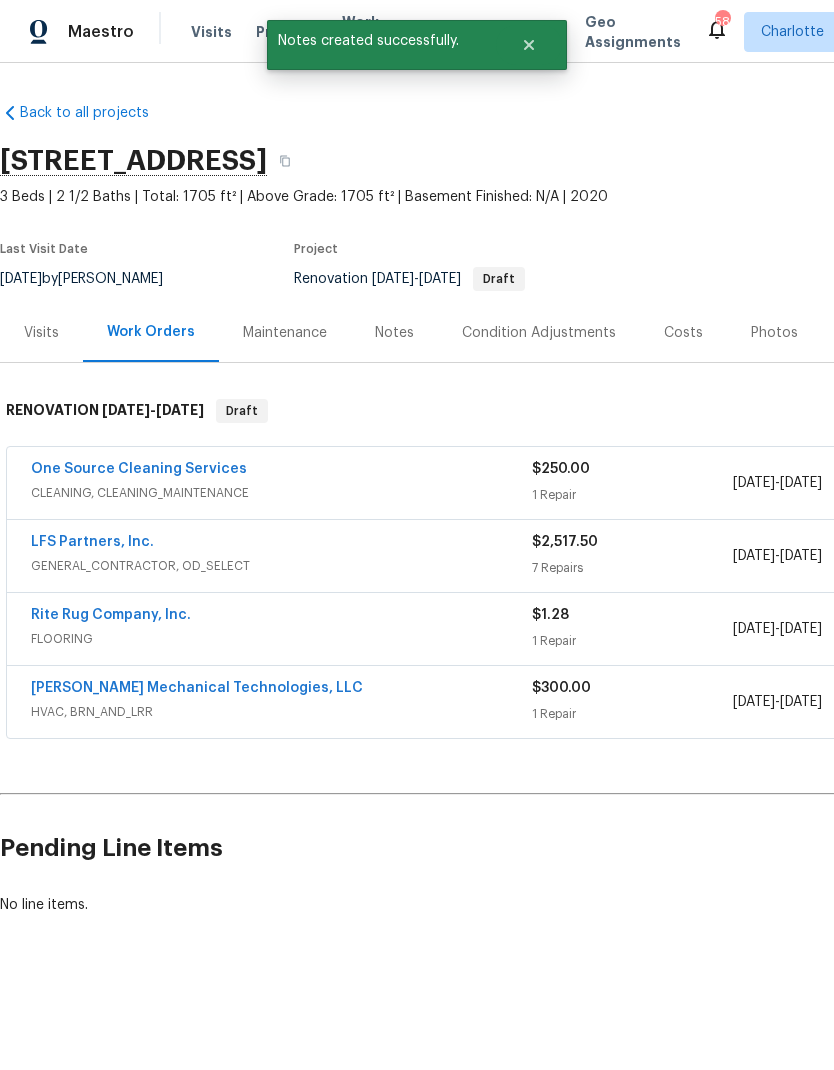 click on "One Source Cleaning Services" at bounding box center (139, 469) 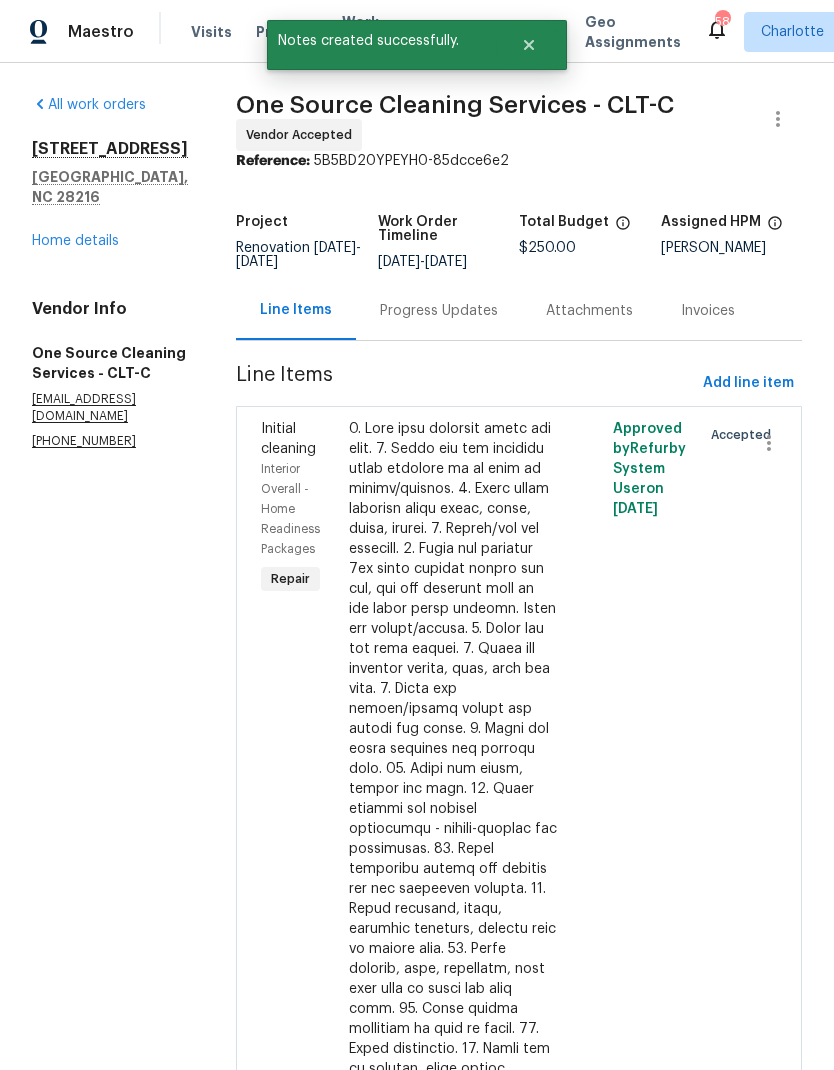 click on "Progress Updates" at bounding box center (439, 311) 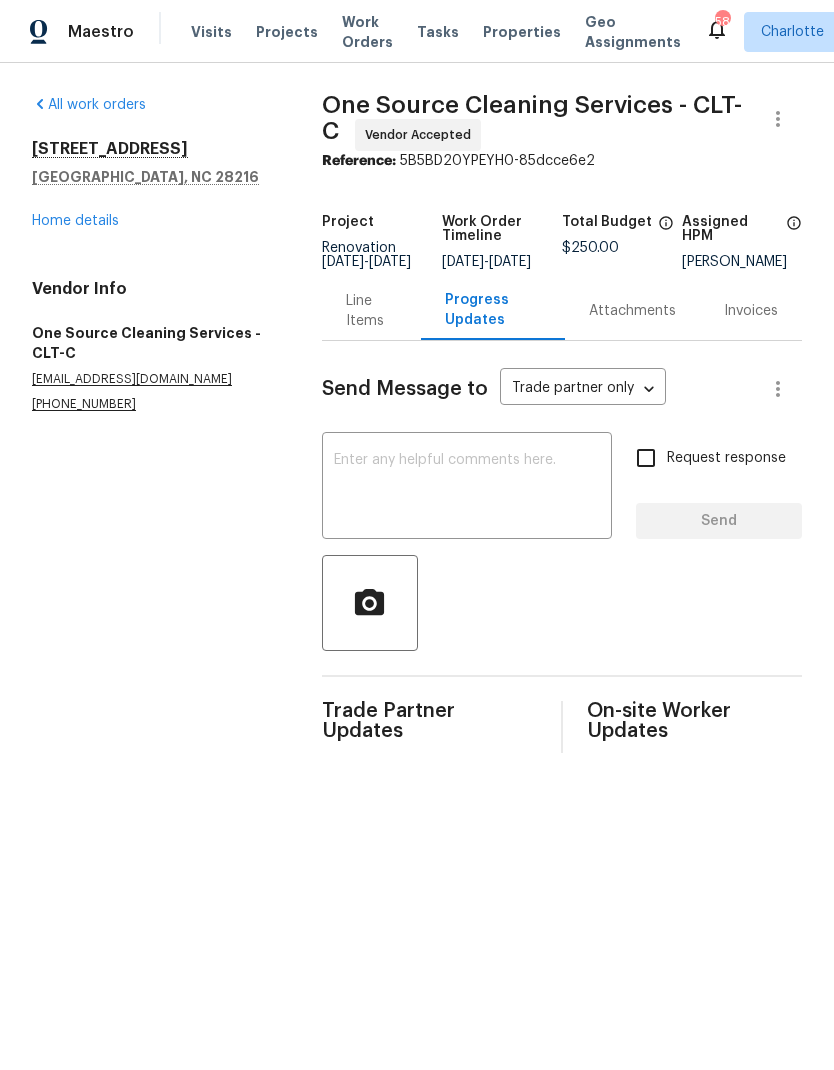 click at bounding box center (467, 488) 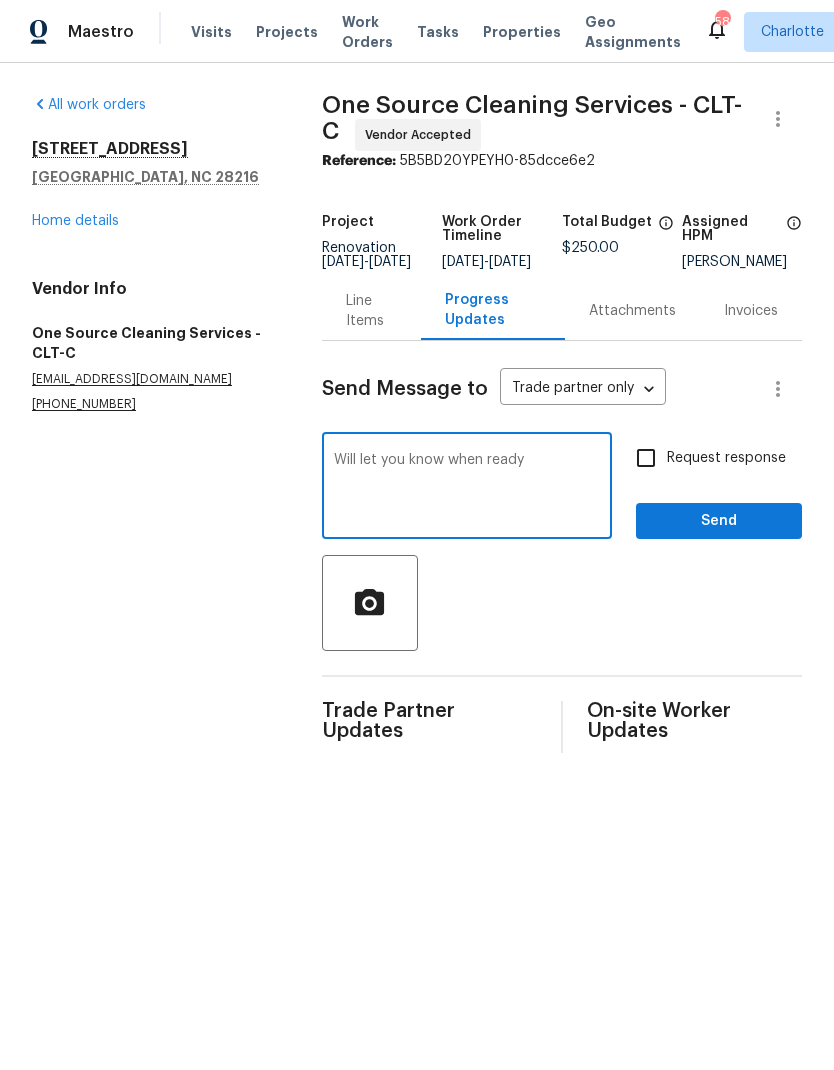 type on "Will let you know when ready" 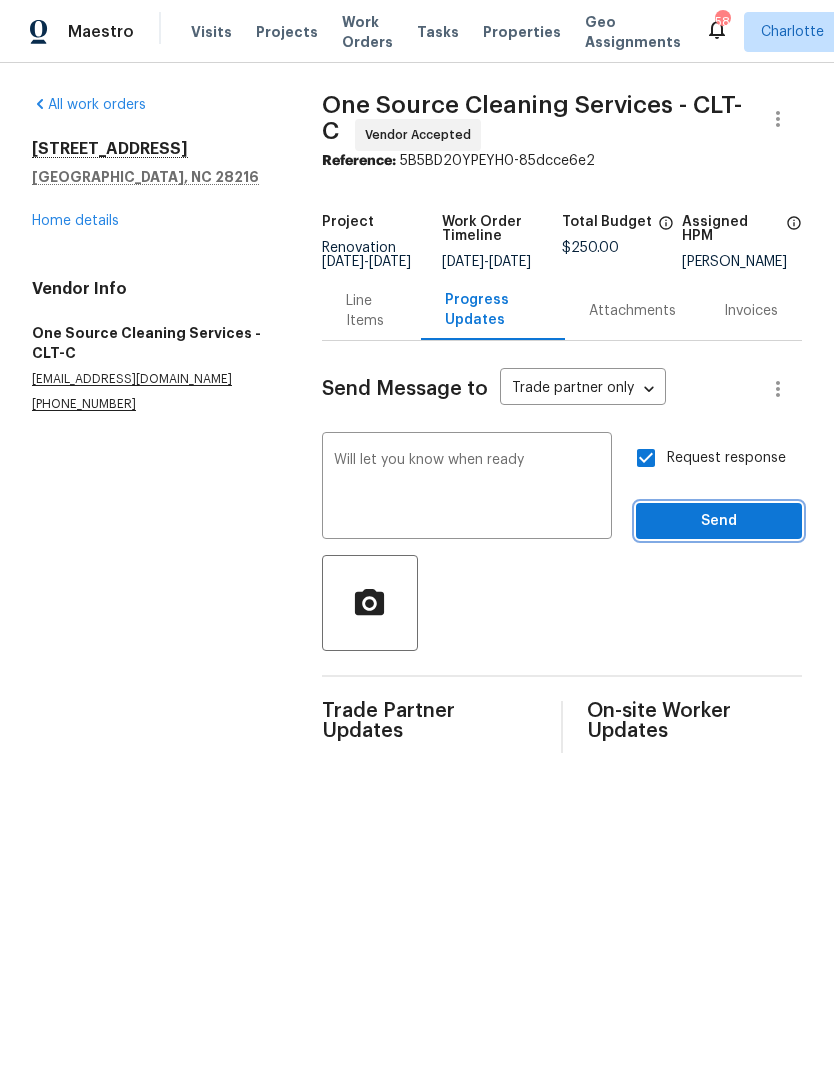 click on "Send" at bounding box center [719, 521] 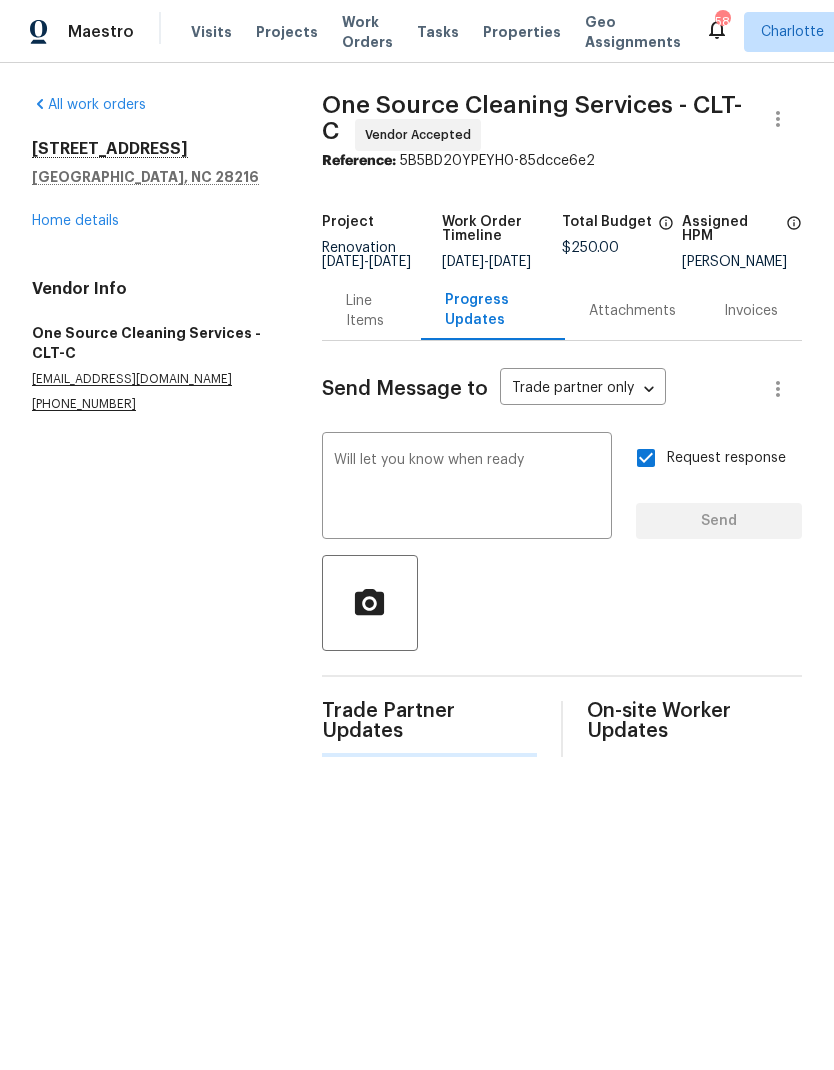type 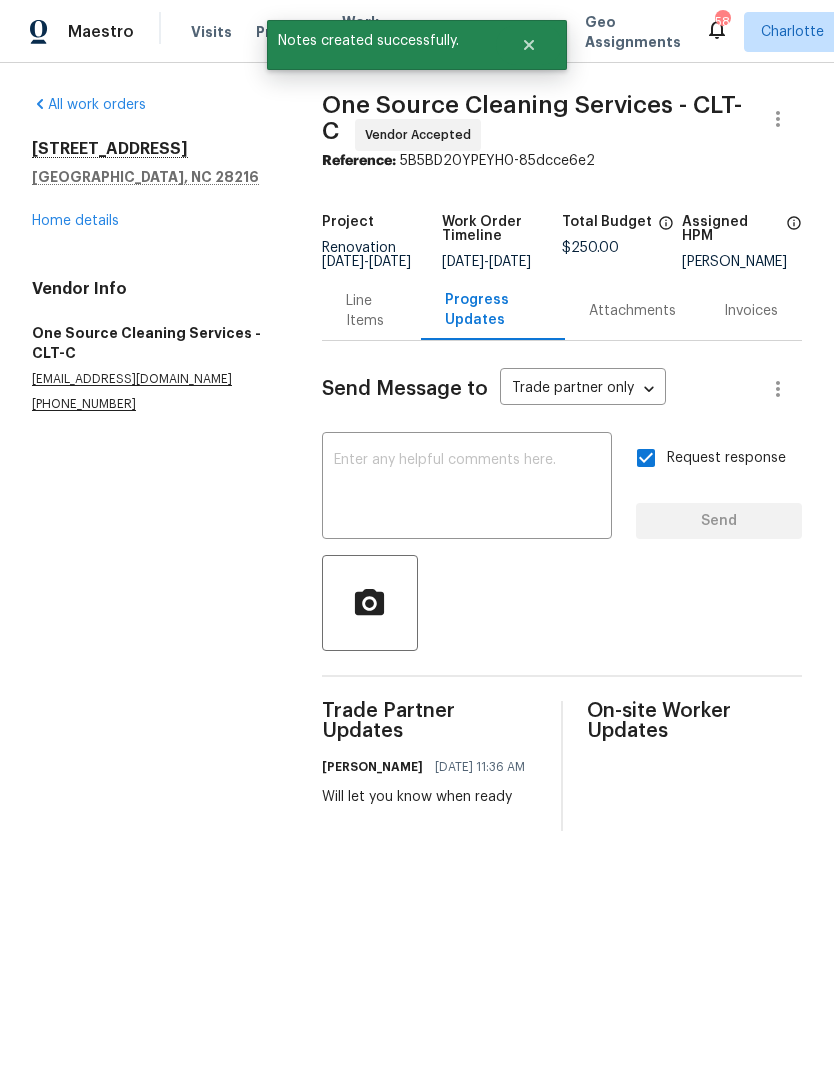 click on "Home details" at bounding box center [75, 221] 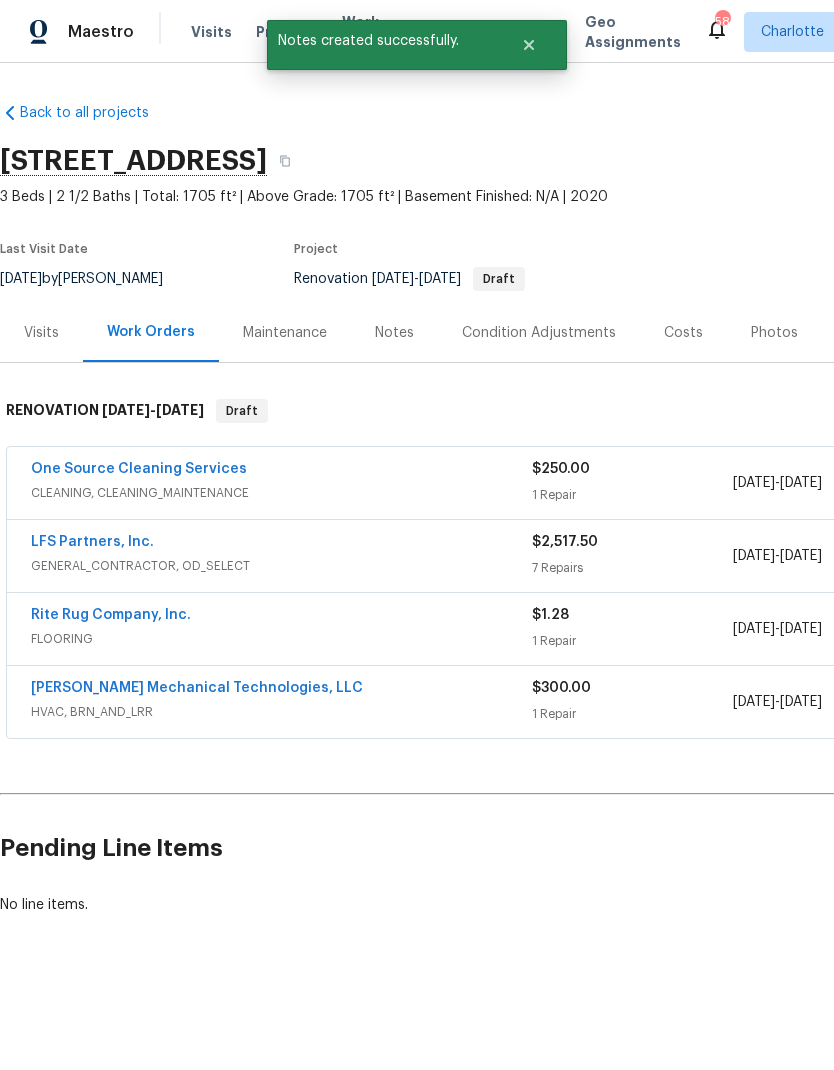 click on "[PERSON_NAME] Mechanical Technologies, LLC" at bounding box center (197, 688) 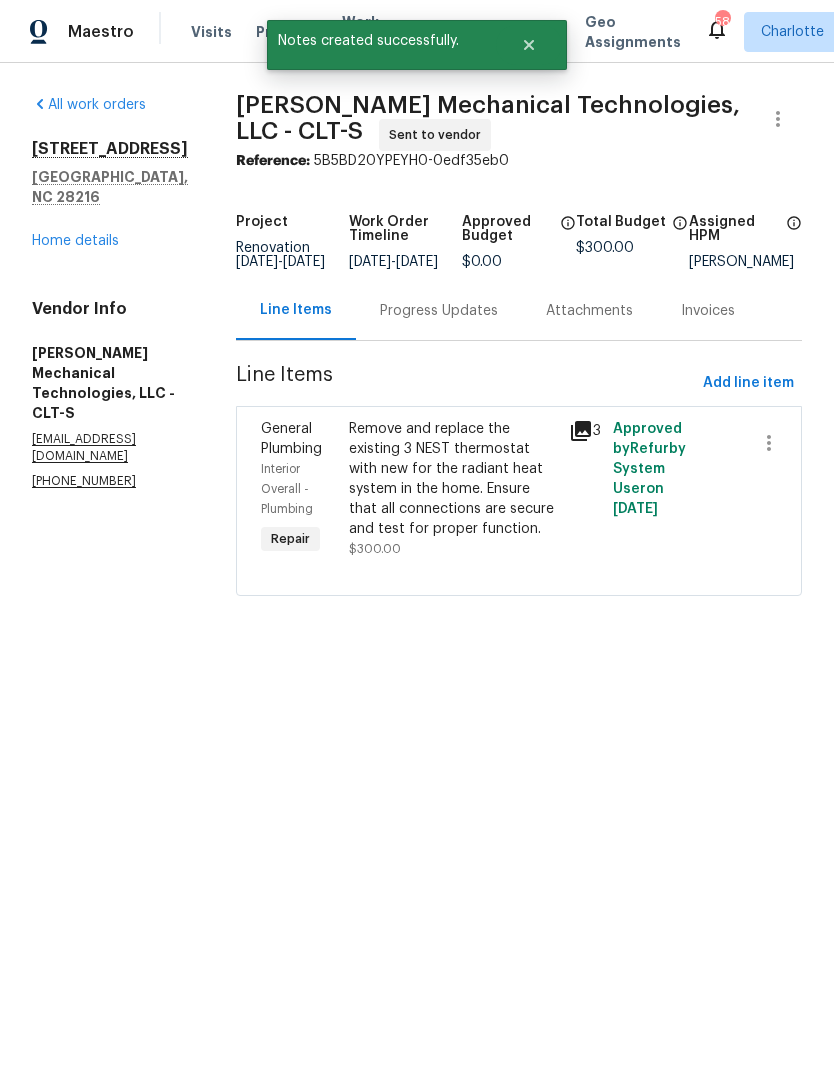 click on "Progress Updates" at bounding box center [439, 310] 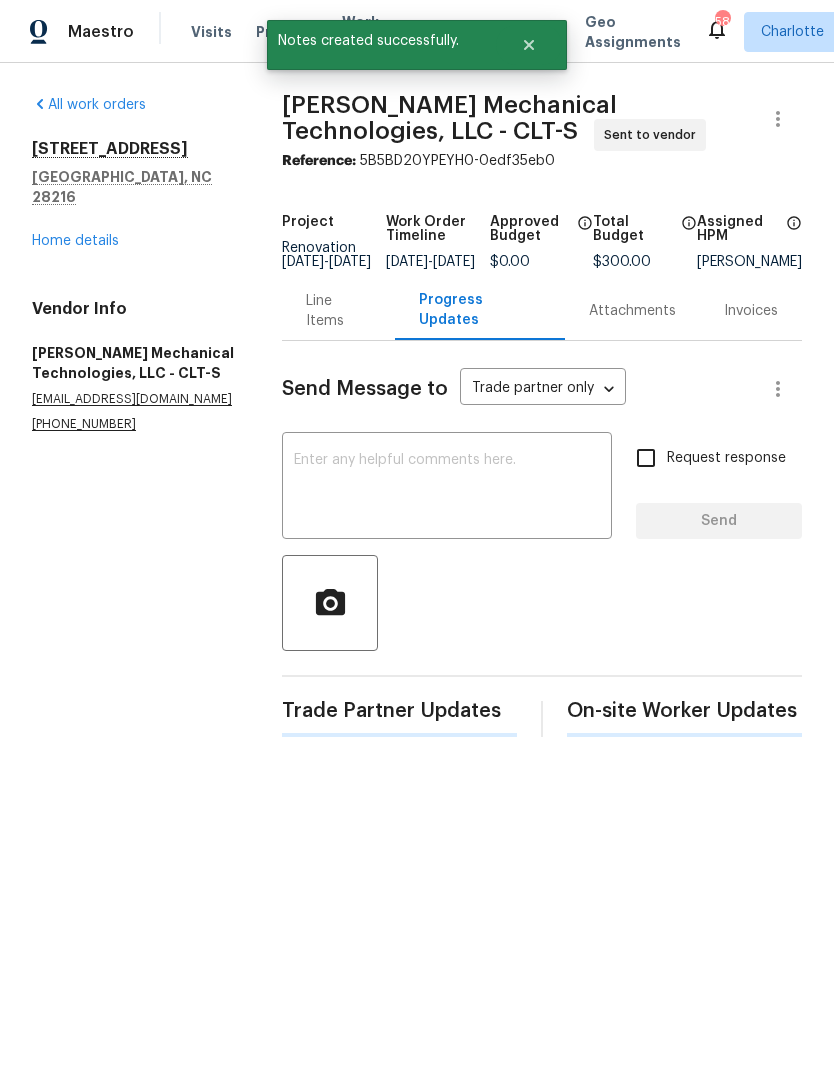 click at bounding box center (447, 488) 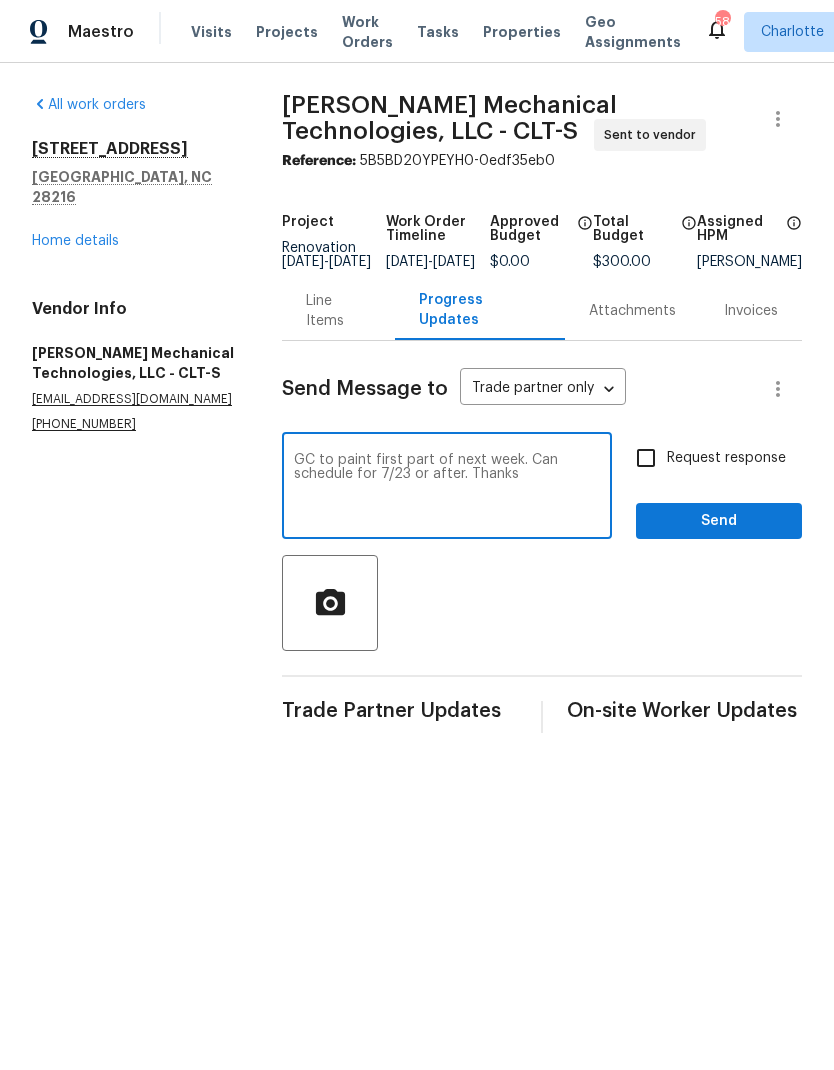 type on "GC to paint first part of next week. Can schedule for 7/23 or after. Thanks" 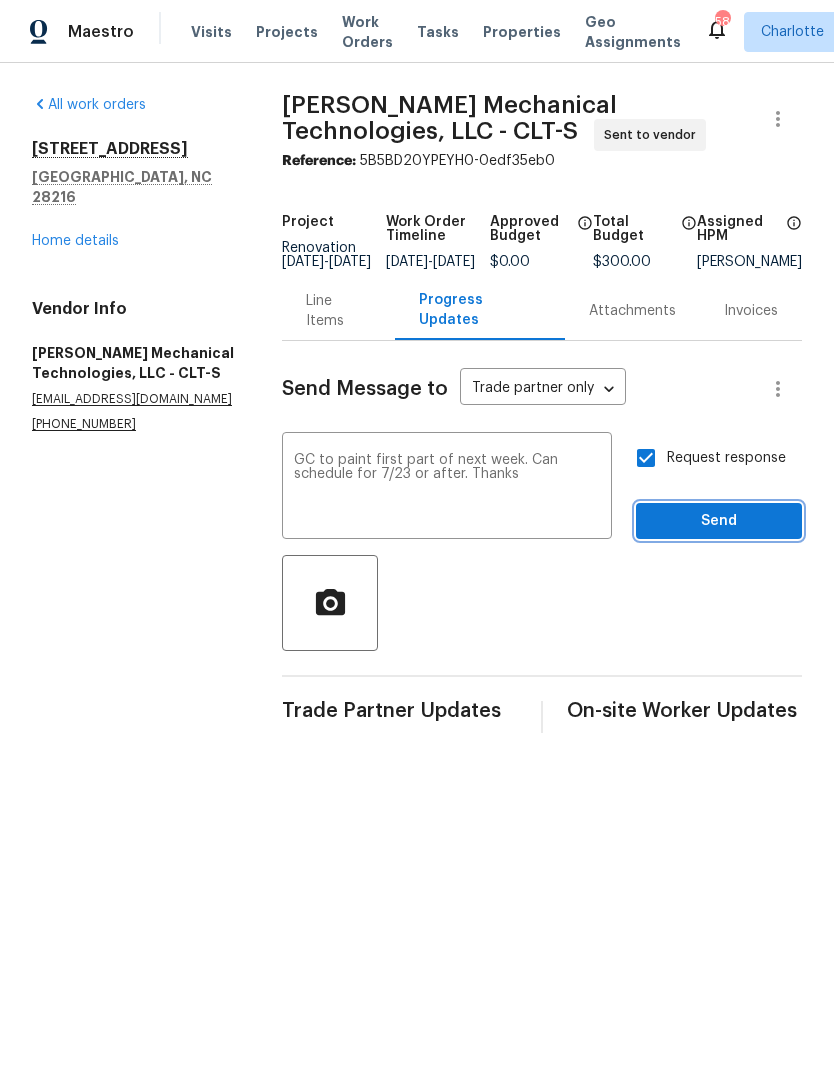 click on "Send" at bounding box center (719, 521) 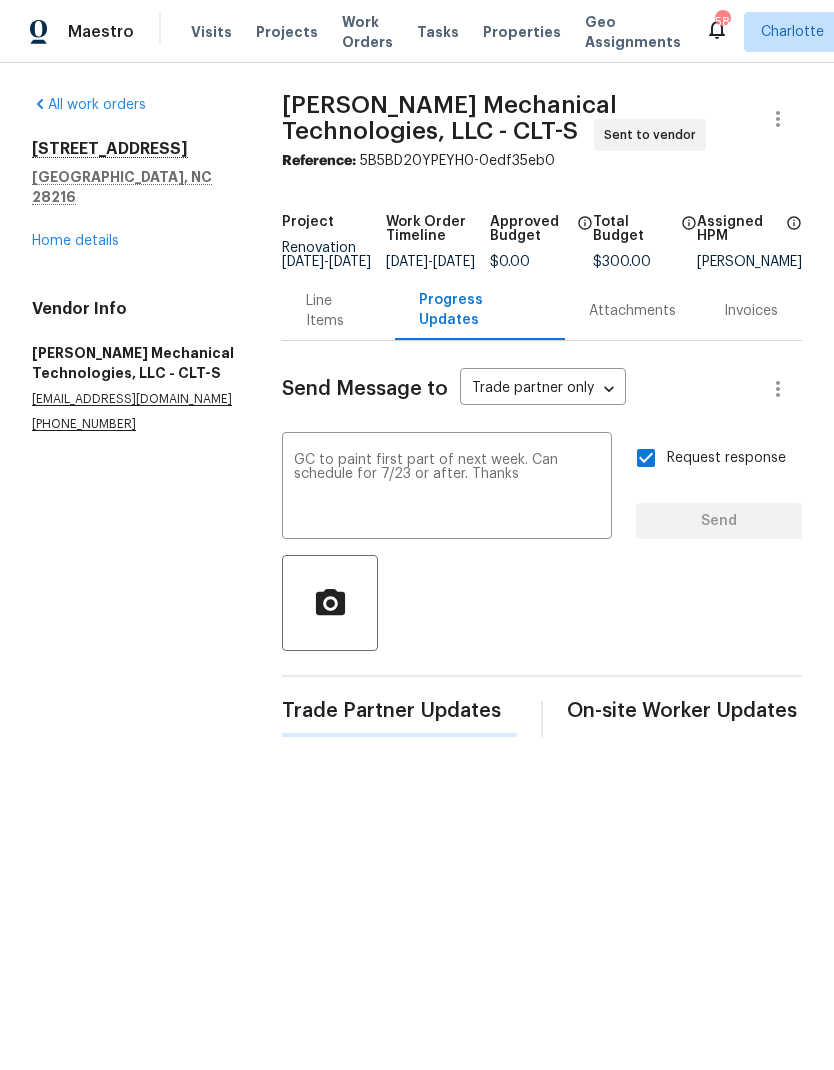 type 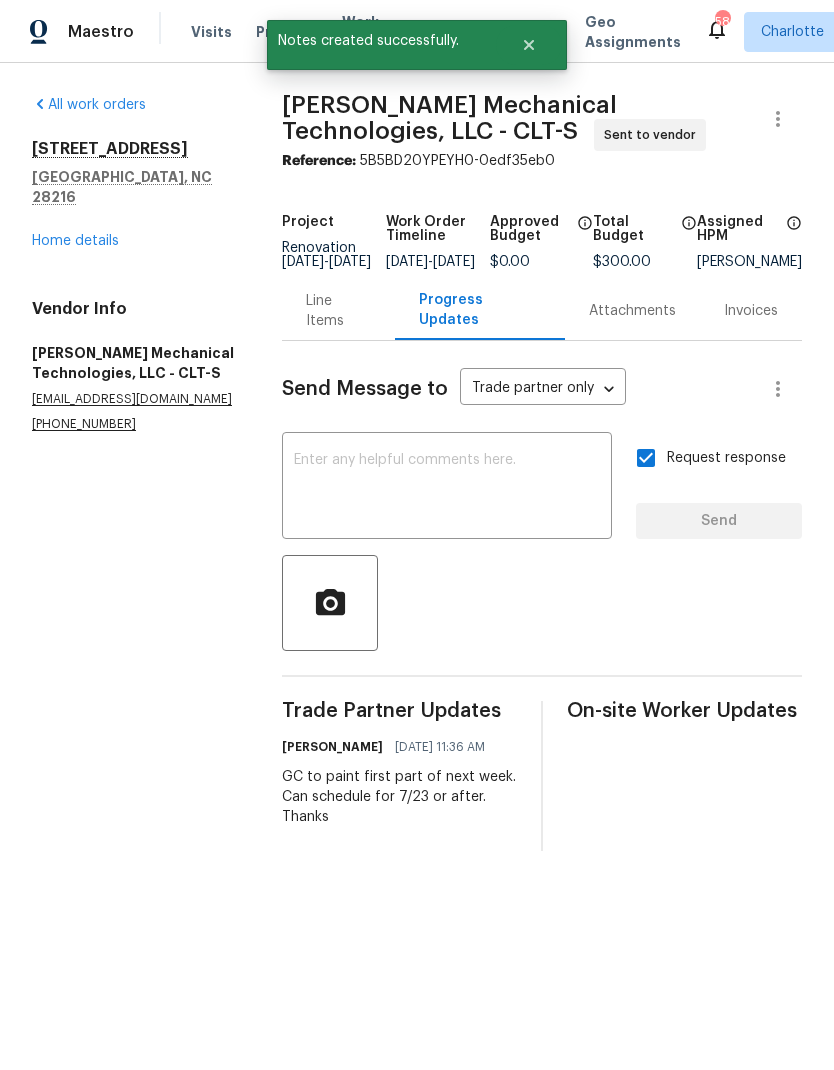 click on "Home details" at bounding box center (75, 241) 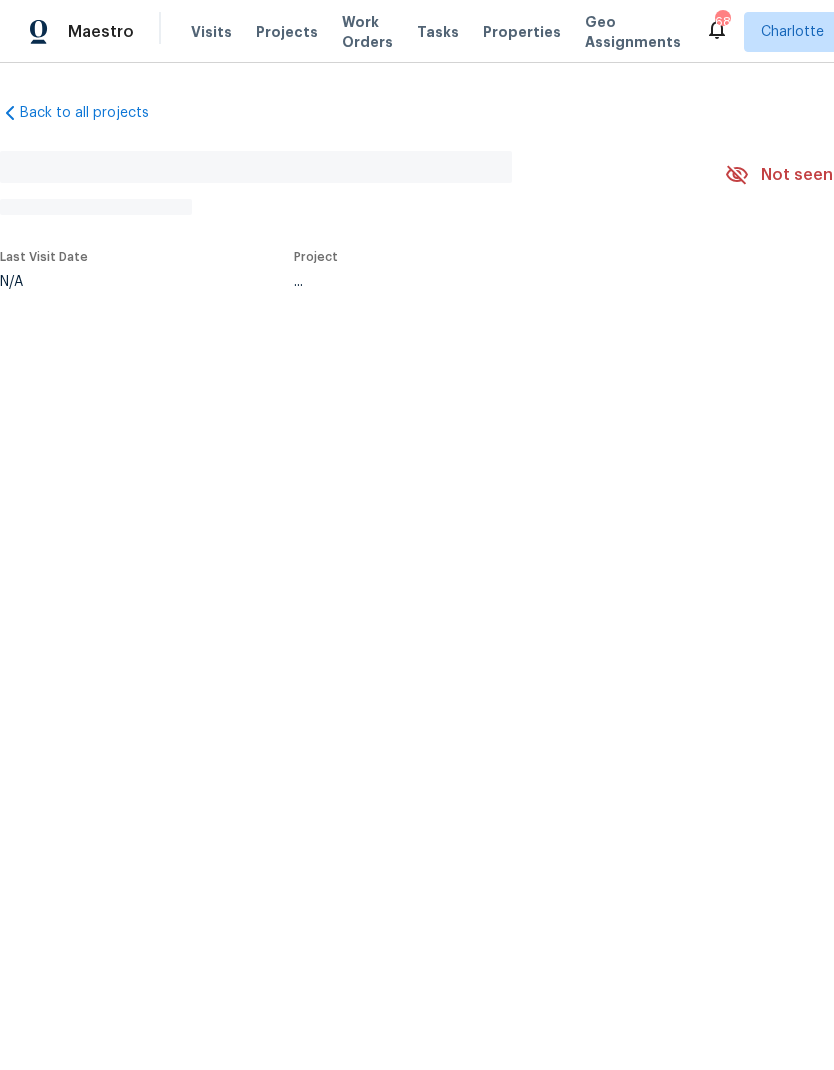 scroll, scrollTop: 0, scrollLeft: 0, axis: both 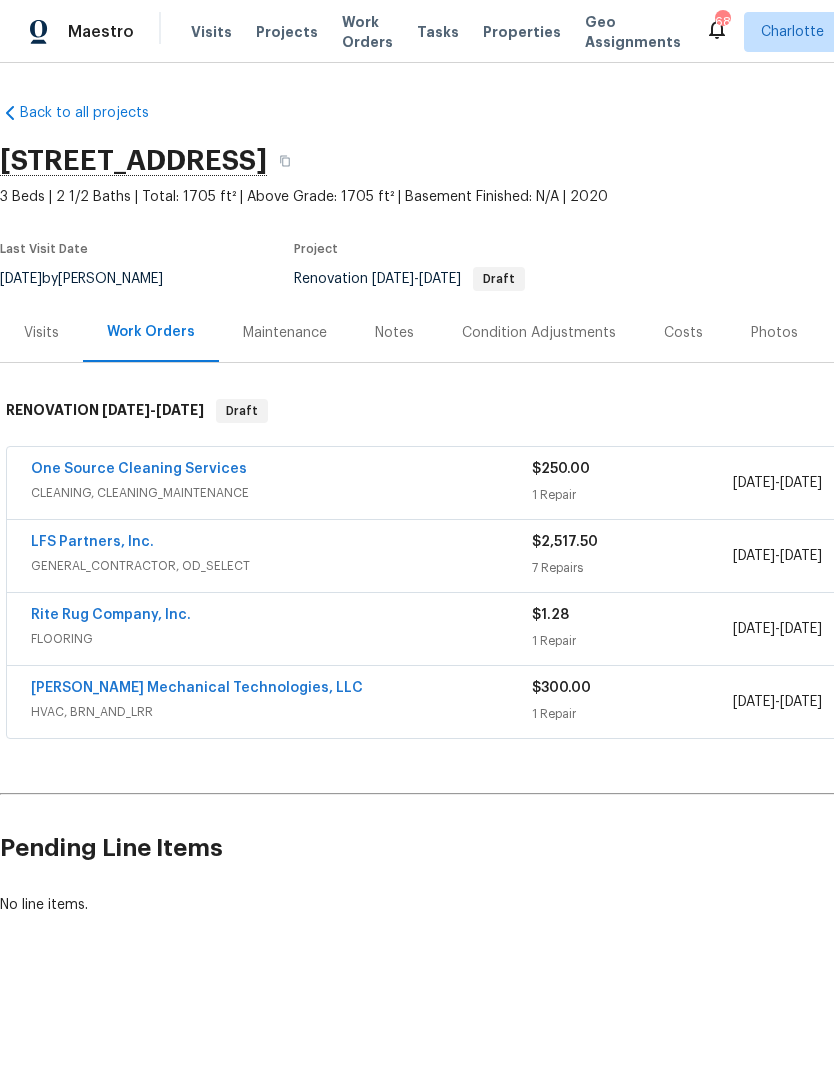 click on "Visits" at bounding box center [211, 32] 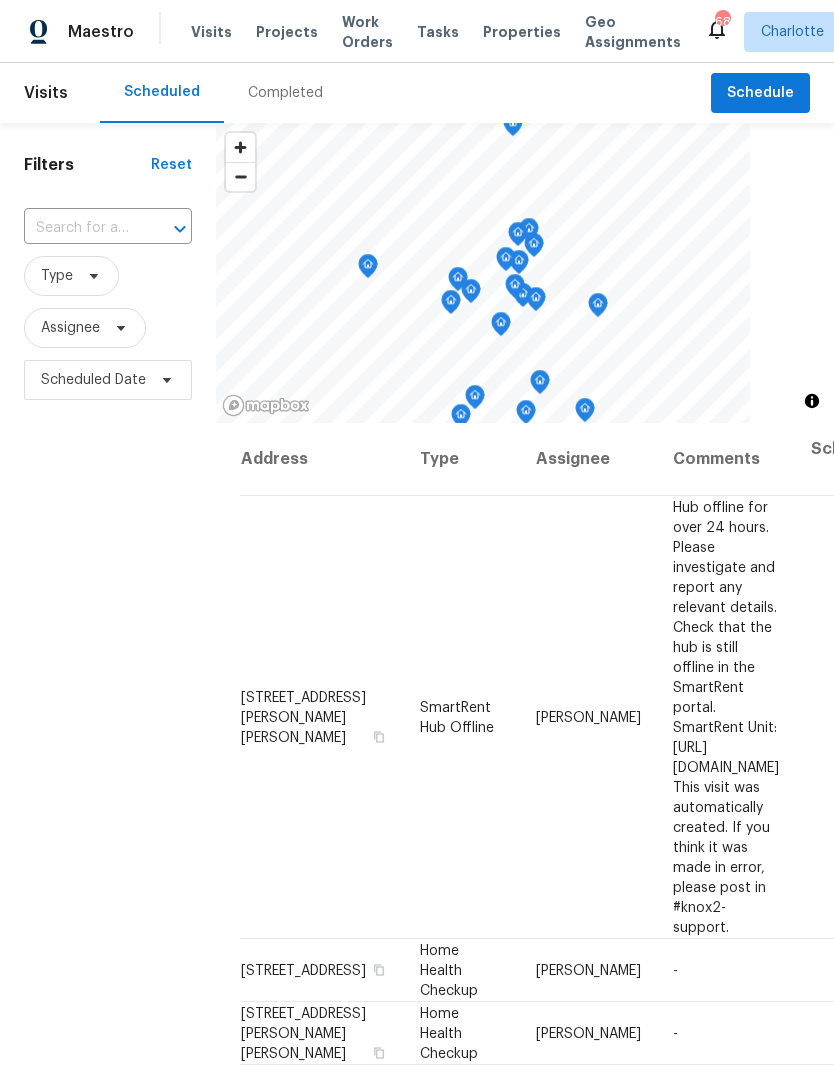 click on "Completed" at bounding box center [285, 93] 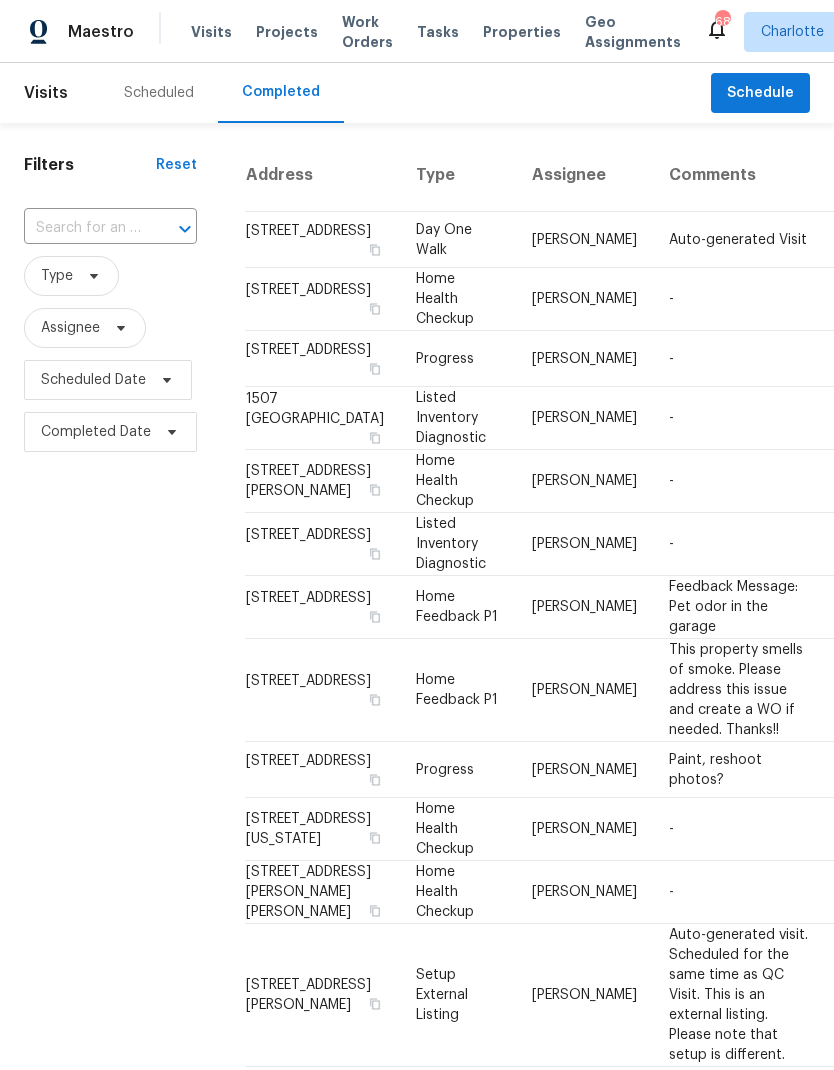 click at bounding box center [82, 228] 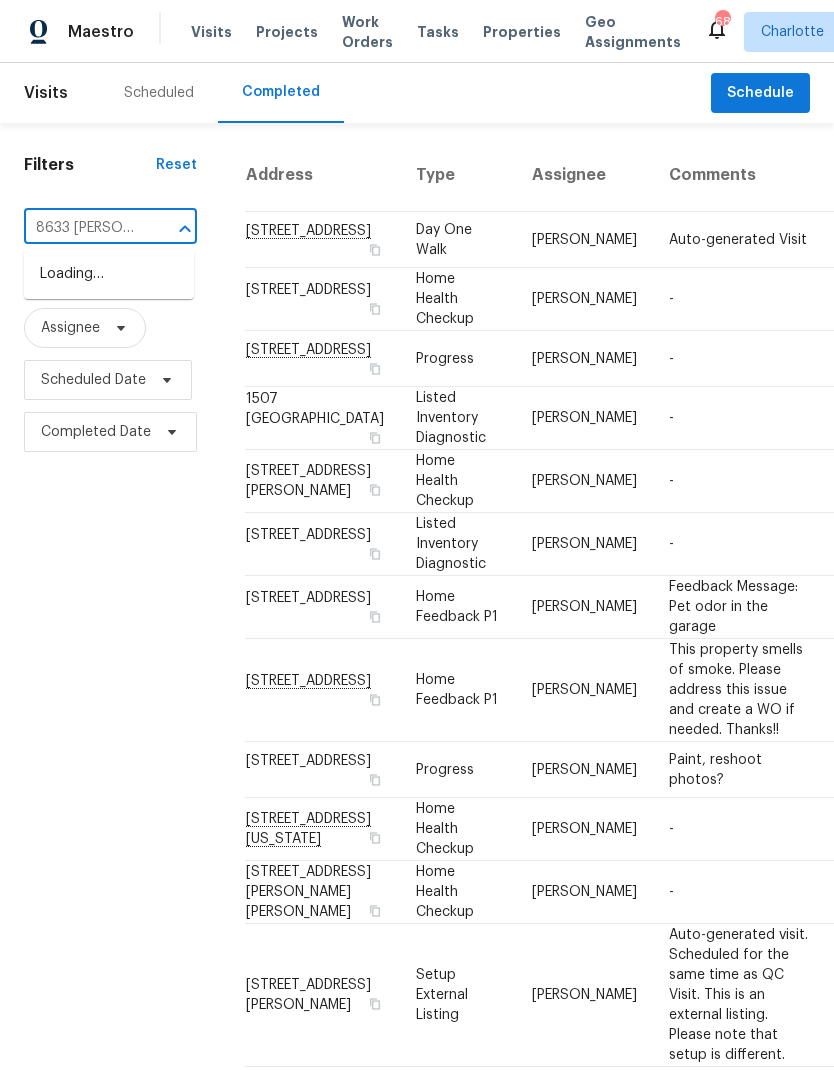 type on "8633 barri" 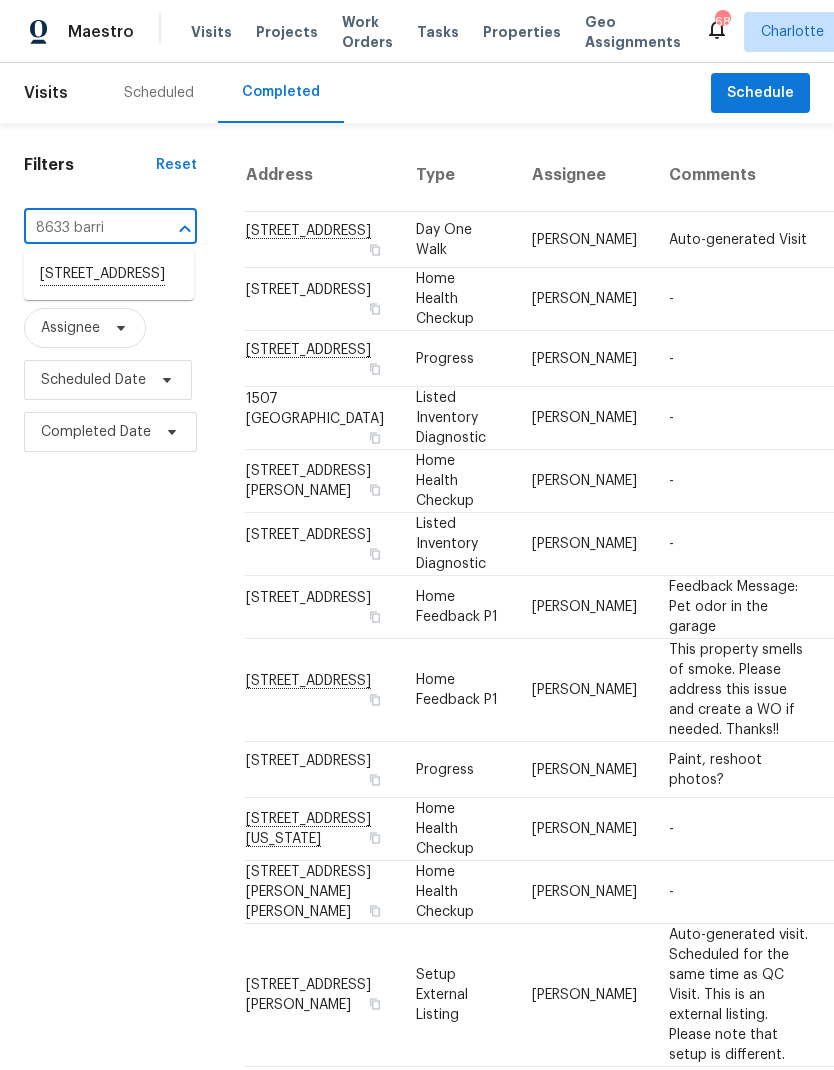 click on "8633 Barrister Way, Charlotte, NC 28216" at bounding box center [109, 275] 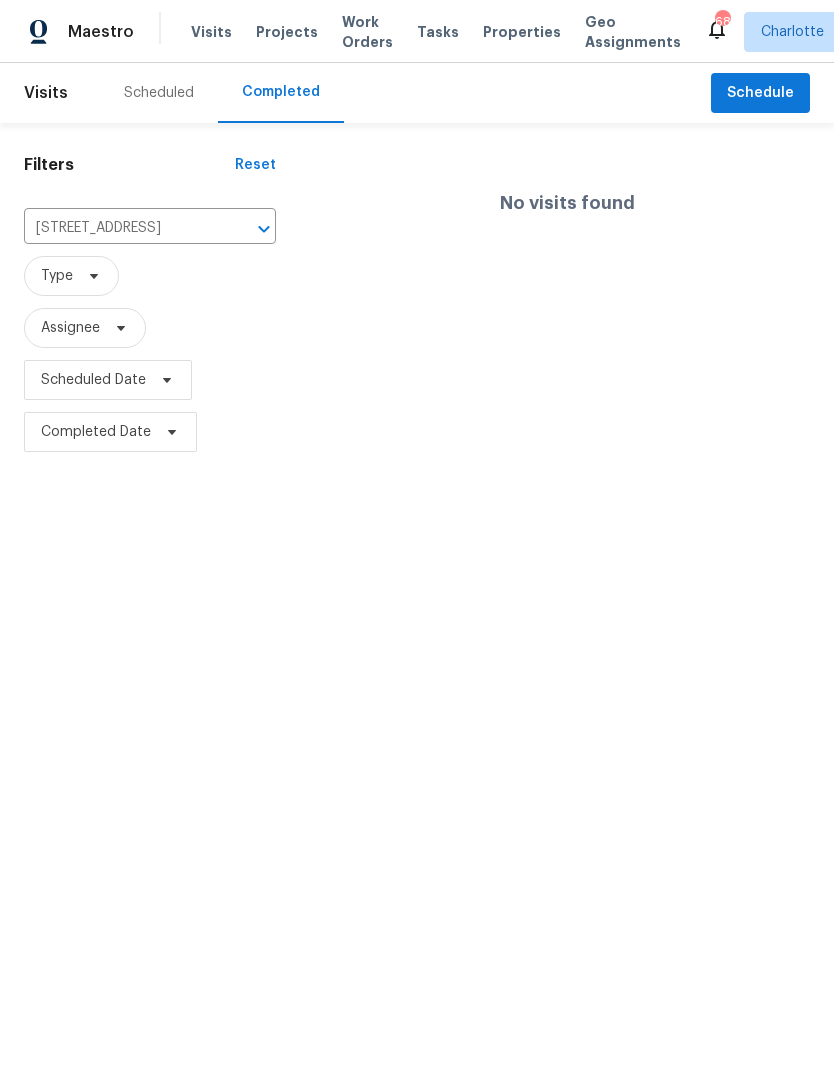 click on "Scheduled" at bounding box center (159, 93) 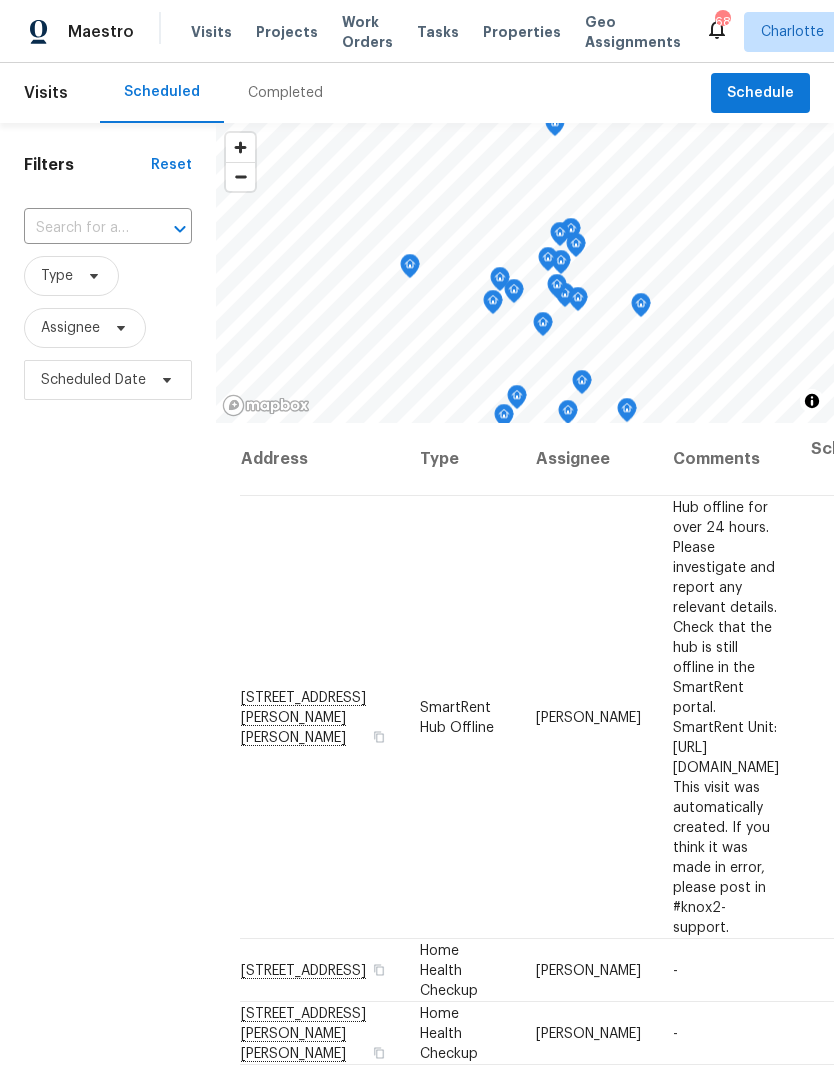 click on "Projects" at bounding box center (287, 32) 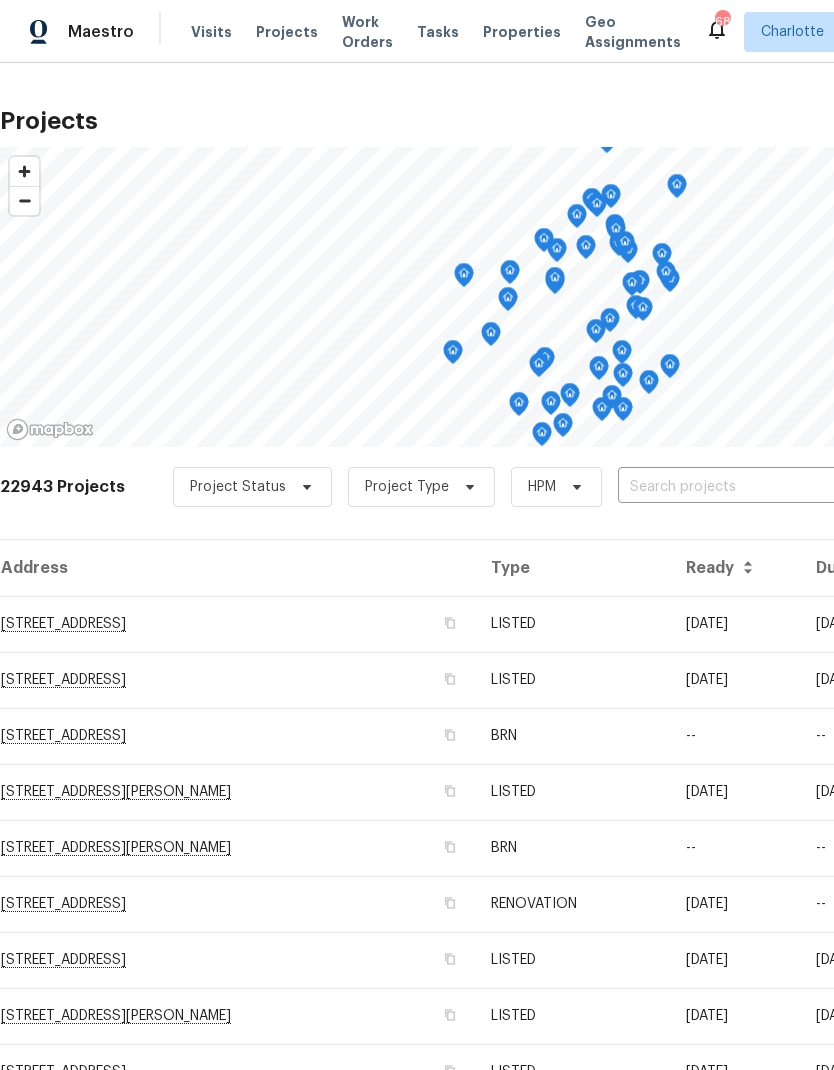 click at bounding box center [732, 487] 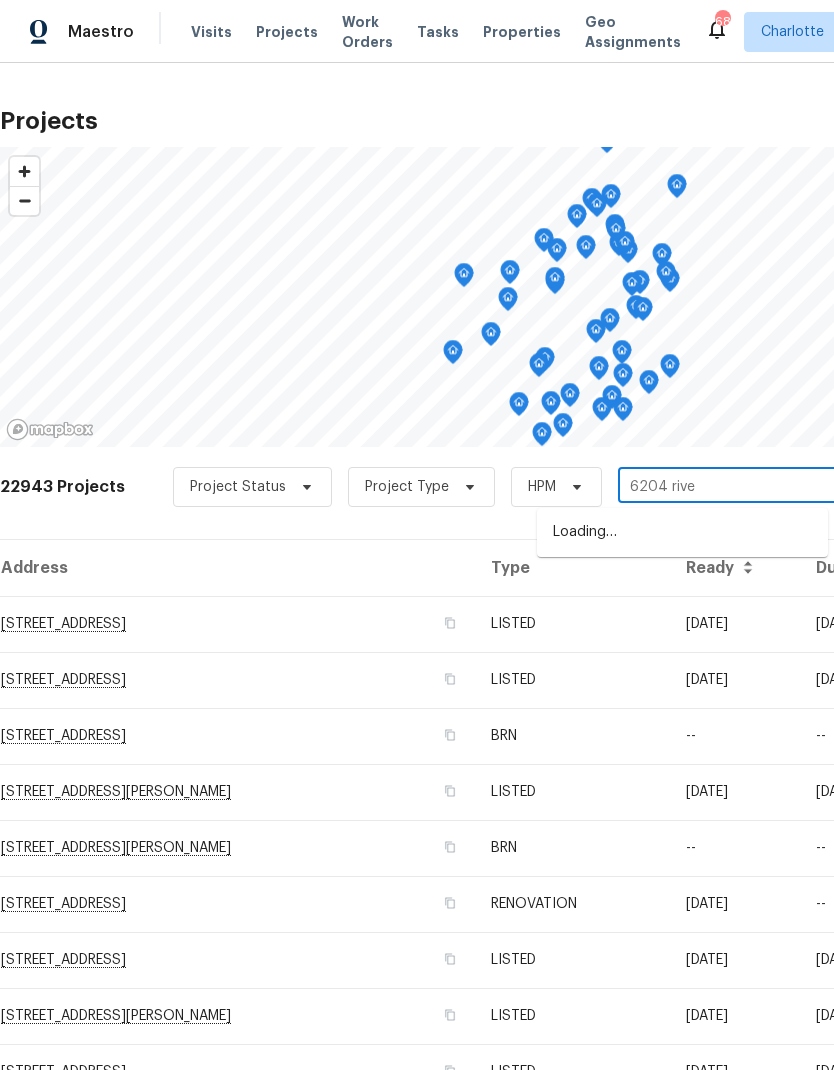 type on "6204 river" 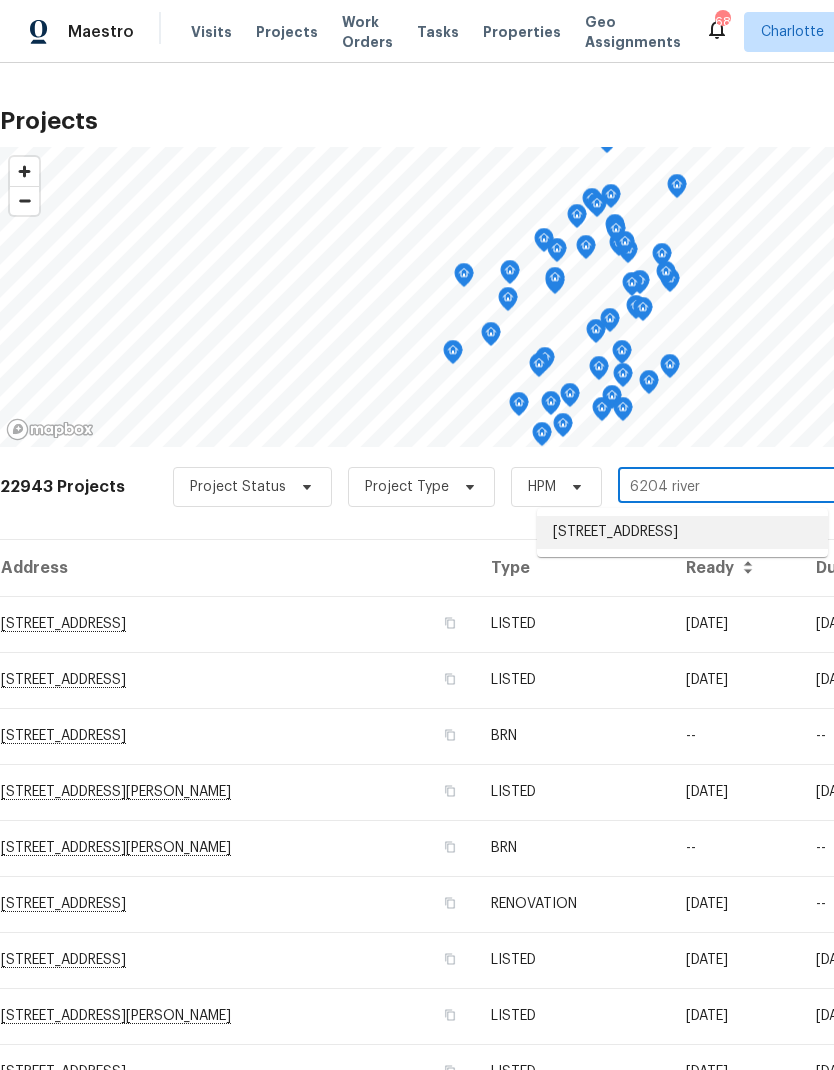 click on "6204 River Birch Dr, Gastonia, NC 28056" at bounding box center (682, 532) 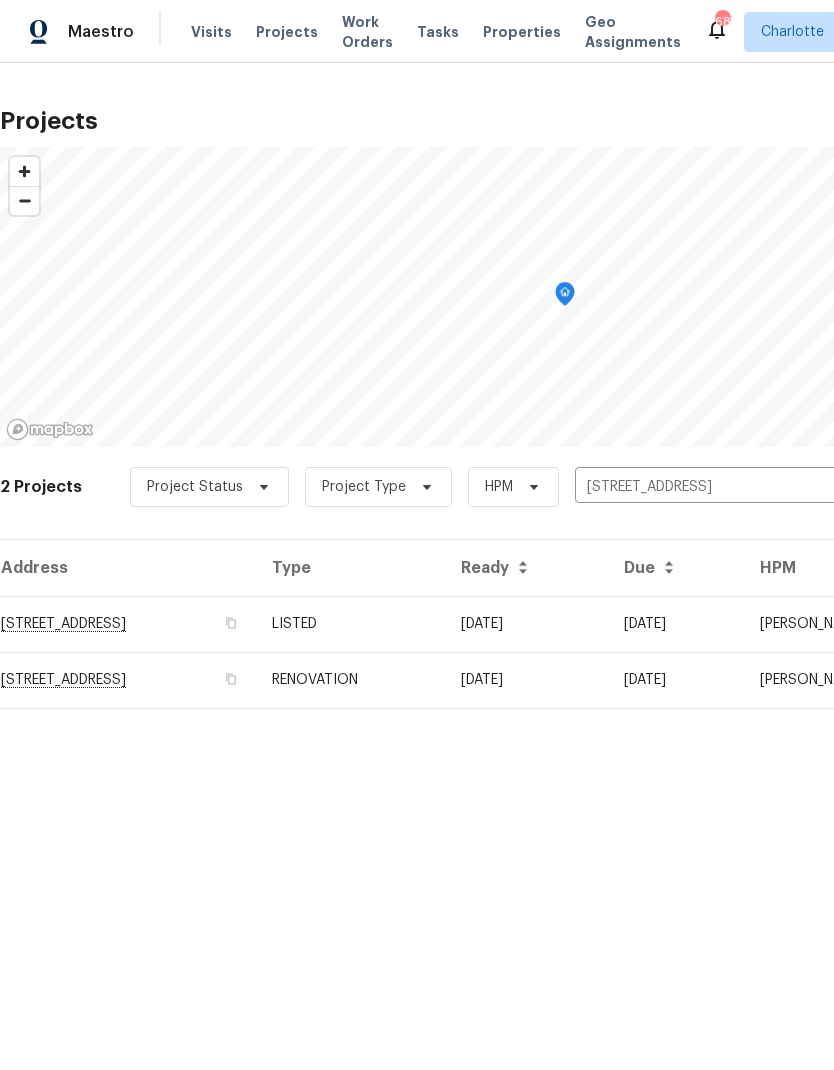 click on "06/16/25" at bounding box center (526, 624) 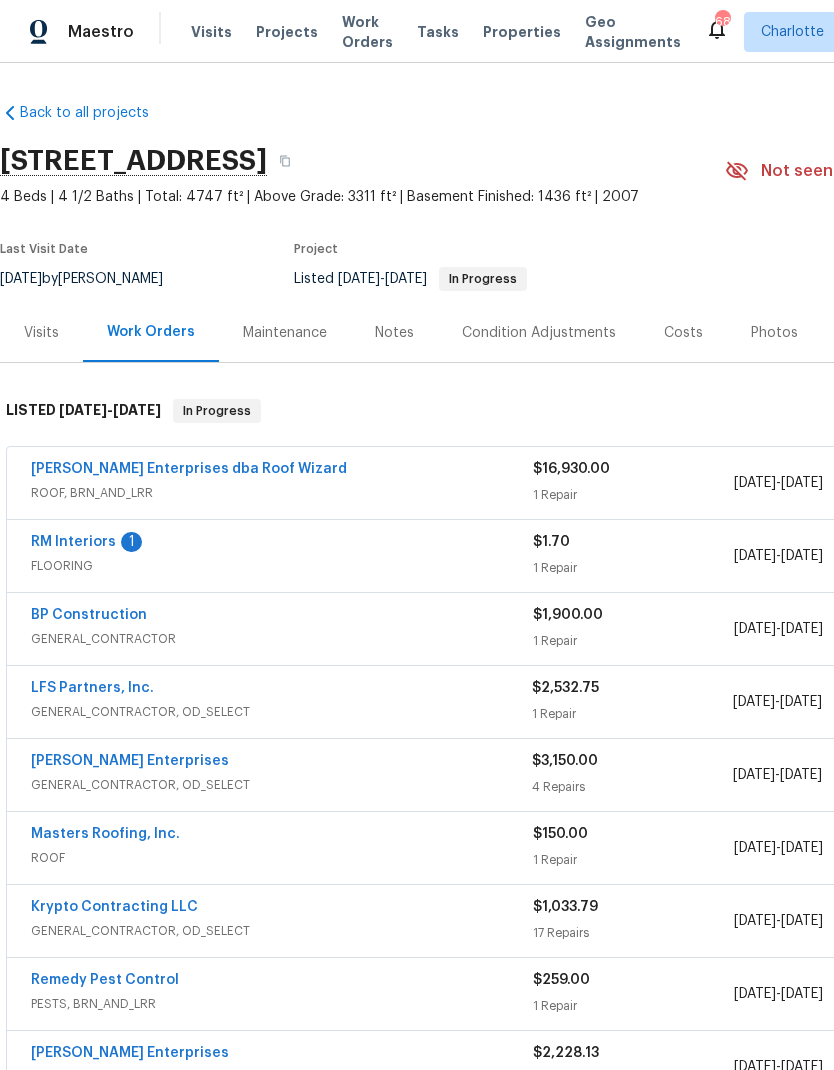 click on "RM Interiors" at bounding box center [73, 542] 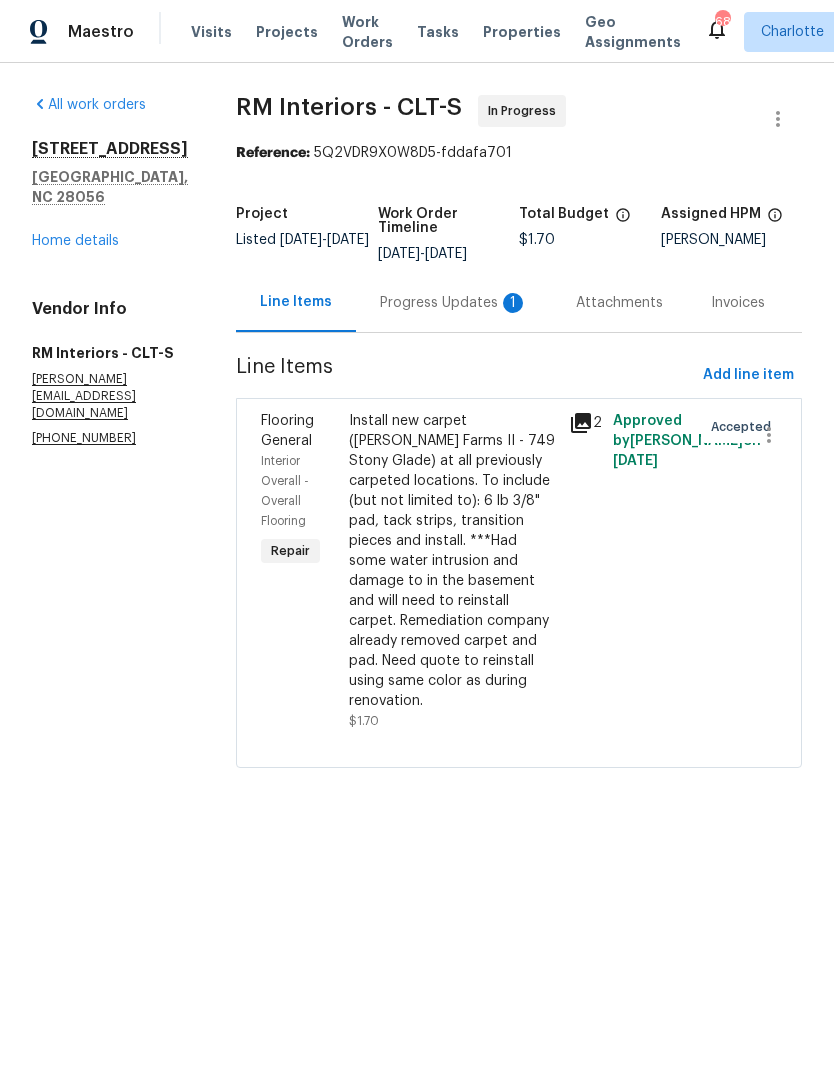 click on "Progress Updates 1" at bounding box center (454, 302) 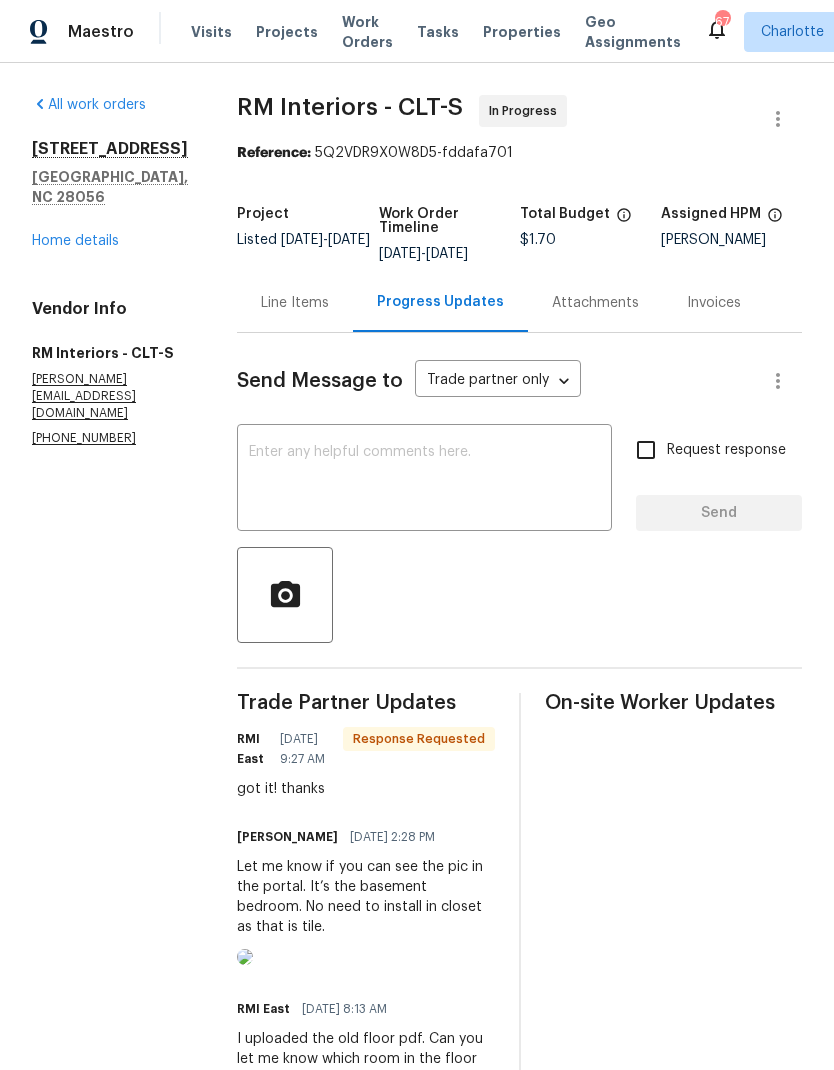click on "Line Items" at bounding box center [295, 302] 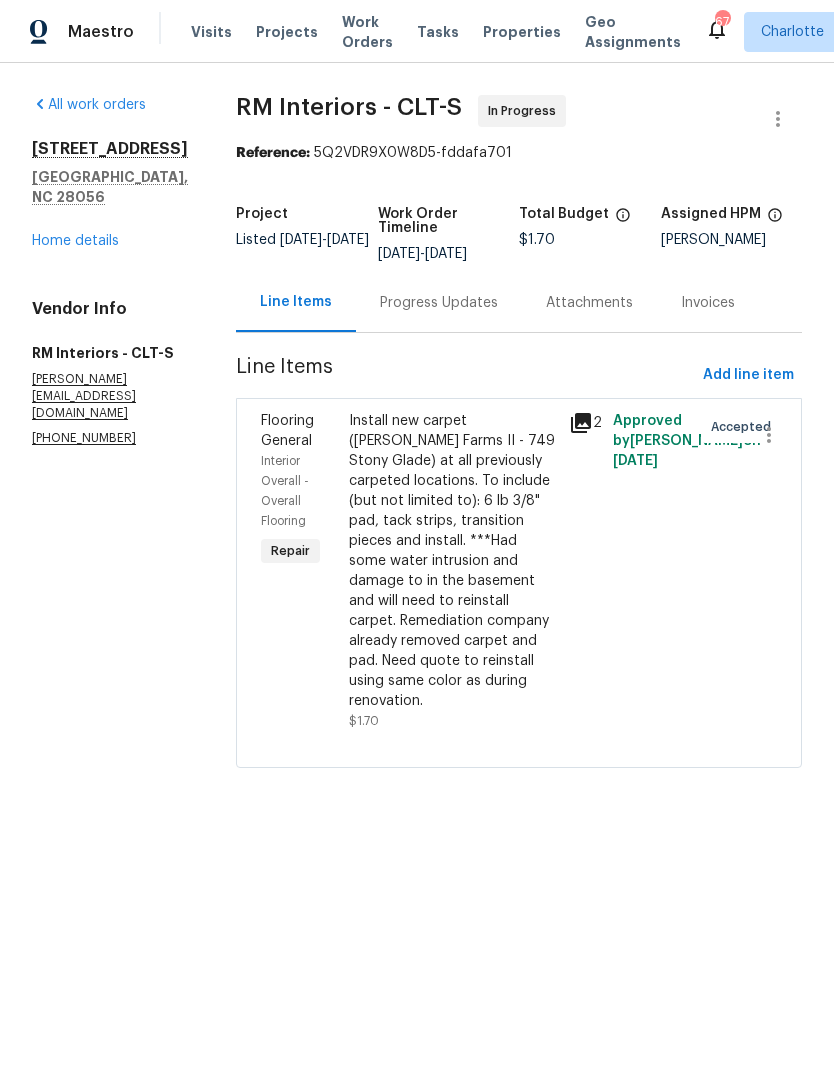 click on "Install new carpet (Abshire Farms II - 749 Stony Glade) at all previously carpeted locations. To include (but not limited to): 6 lb 3/8" pad, tack strips, transition pieces and install.
***Had some water intrusion and damage to in the basement and will need to reinstall carpet. Remediation company already removed carpet and pad. Need quote to reinstall using same color as during renovation." at bounding box center (453, 561) 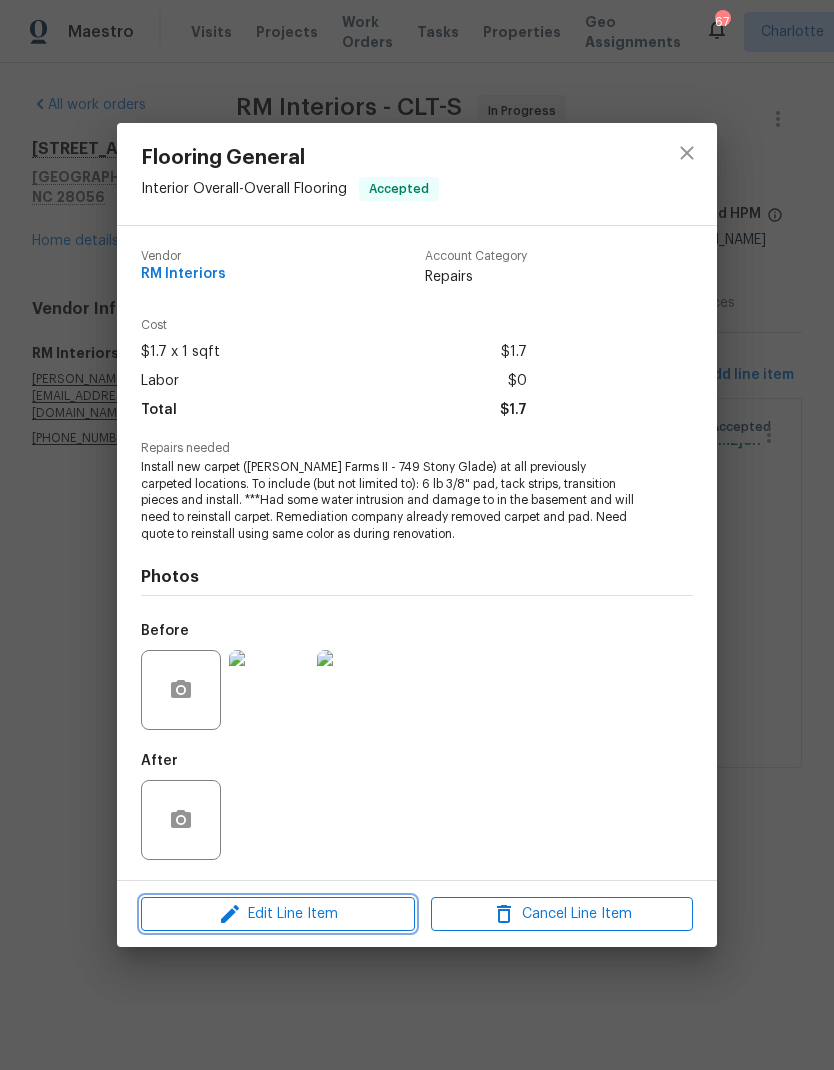 click on "Edit Line Item" at bounding box center (278, 914) 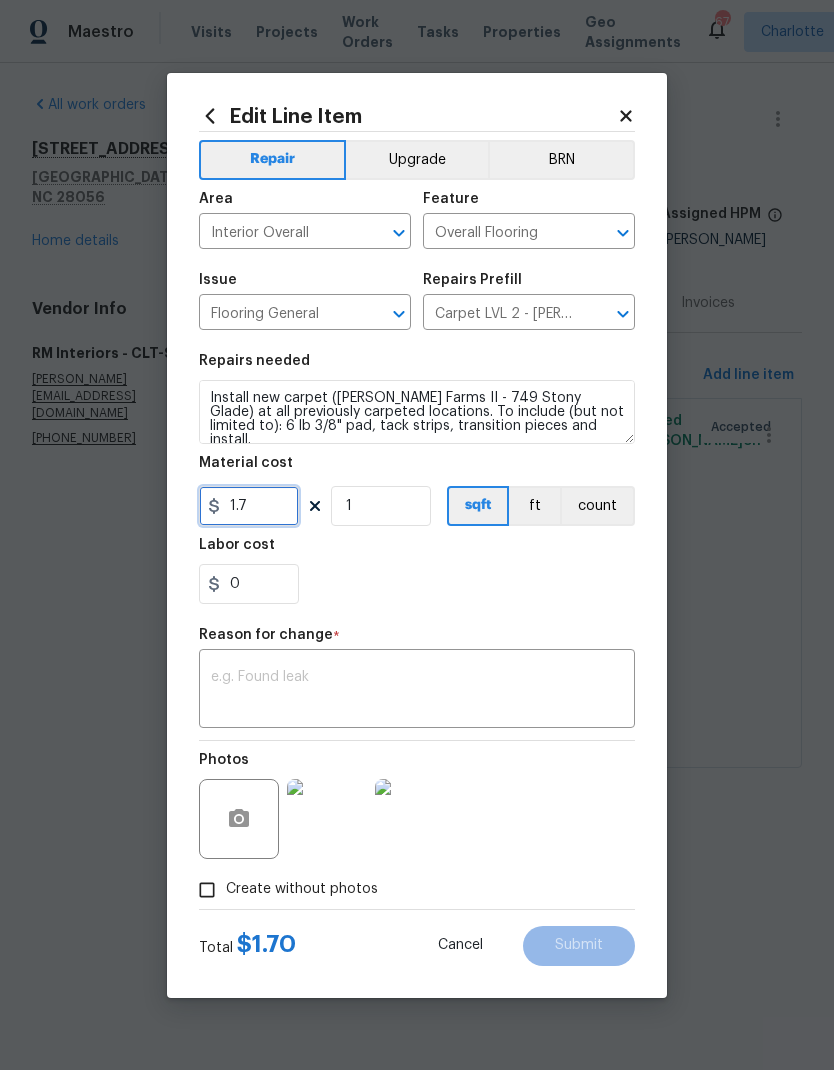 click on "1.7" at bounding box center (249, 506) 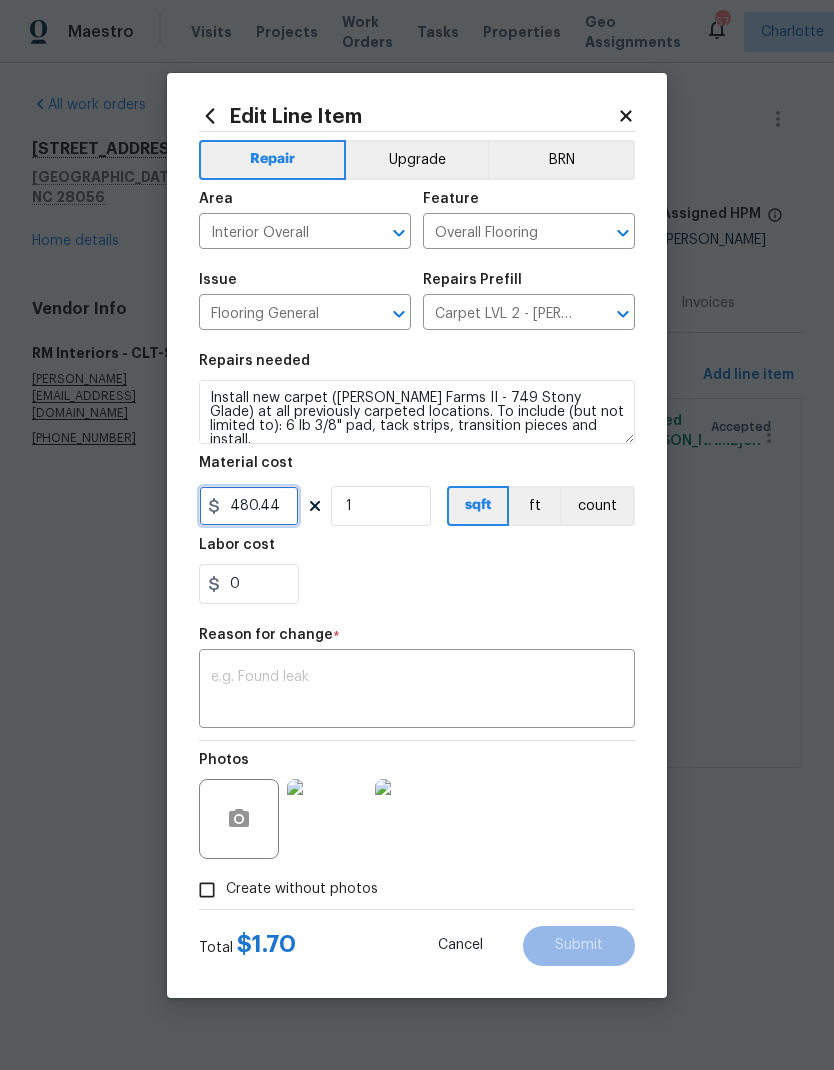 type on "480.44" 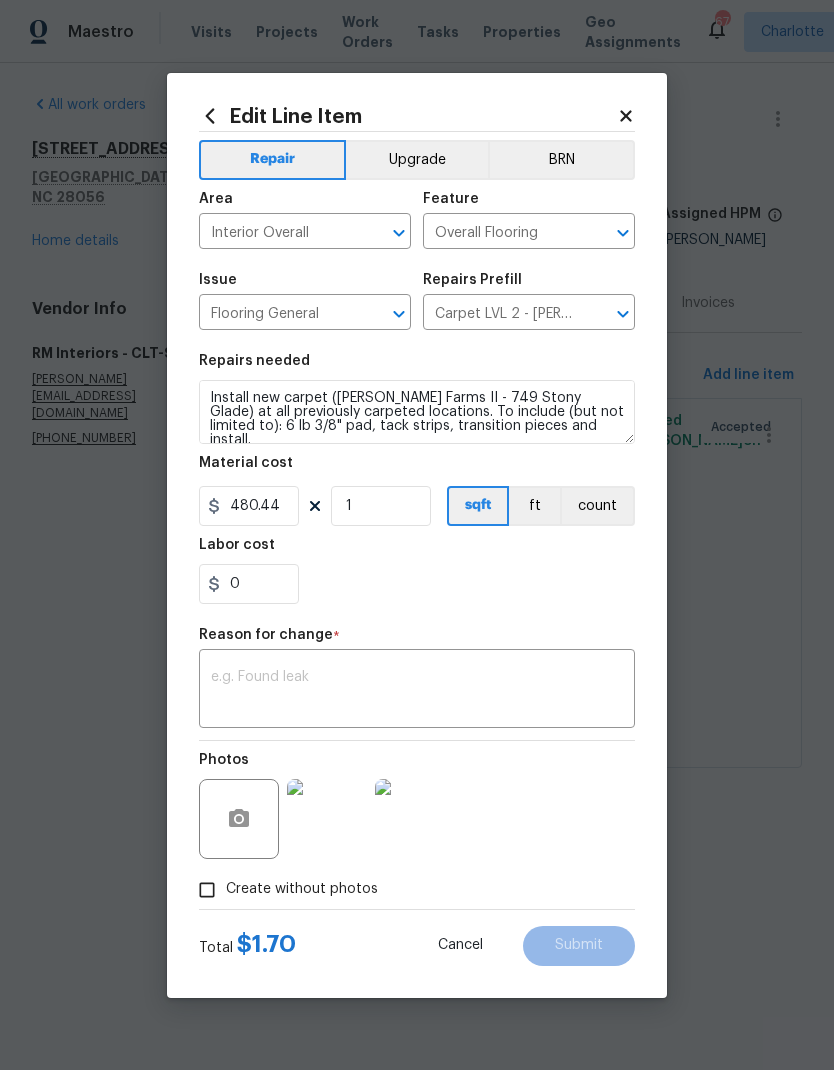 click at bounding box center [417, 691] 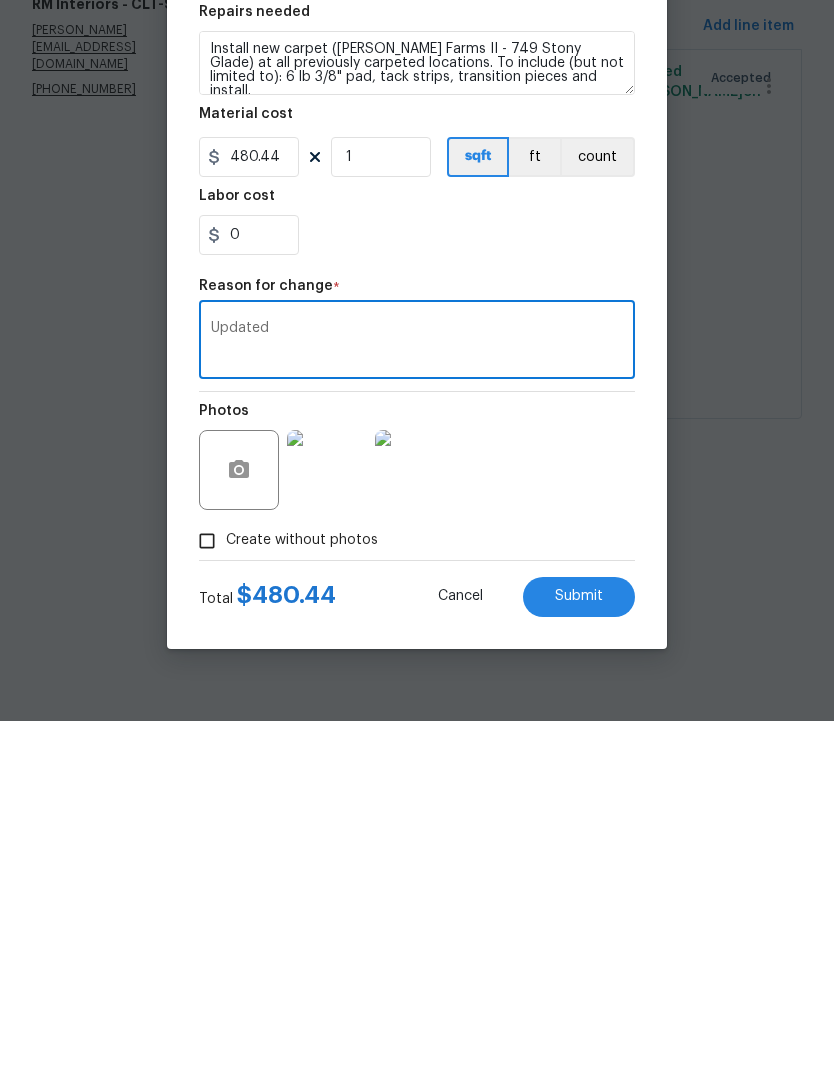 type on "Updated" 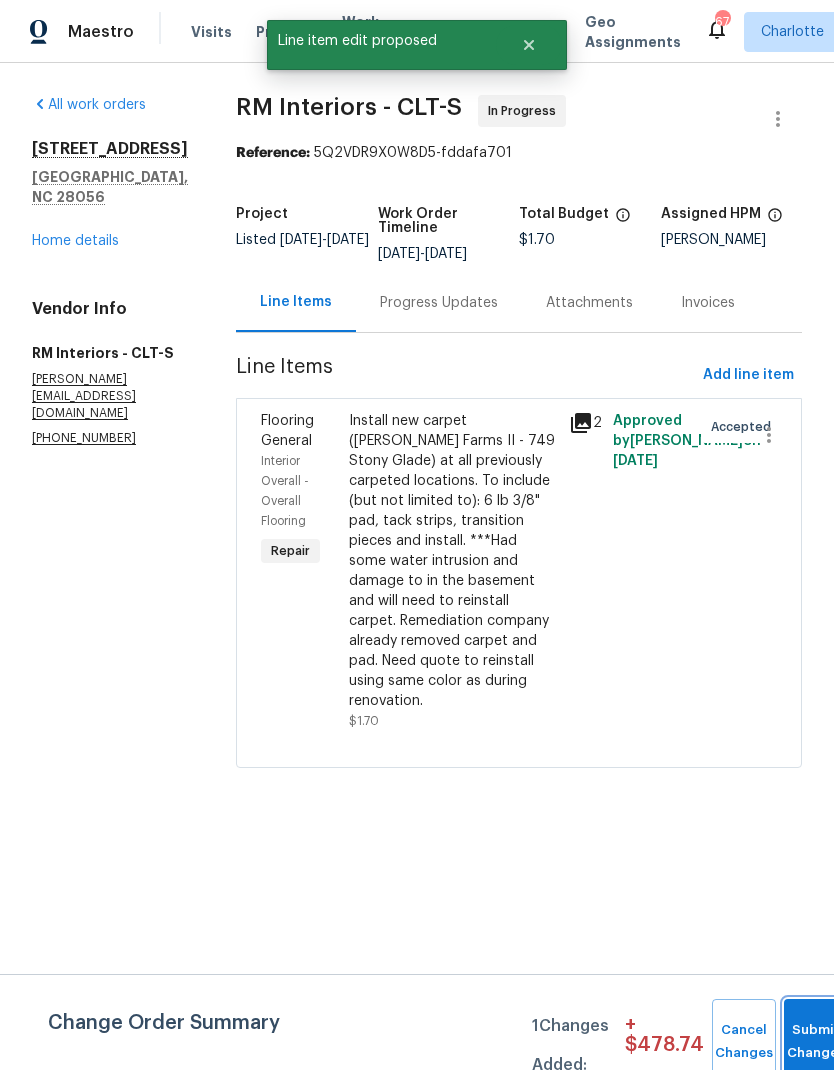 click on "Submit Changes" at bounding box center [816, 1042] 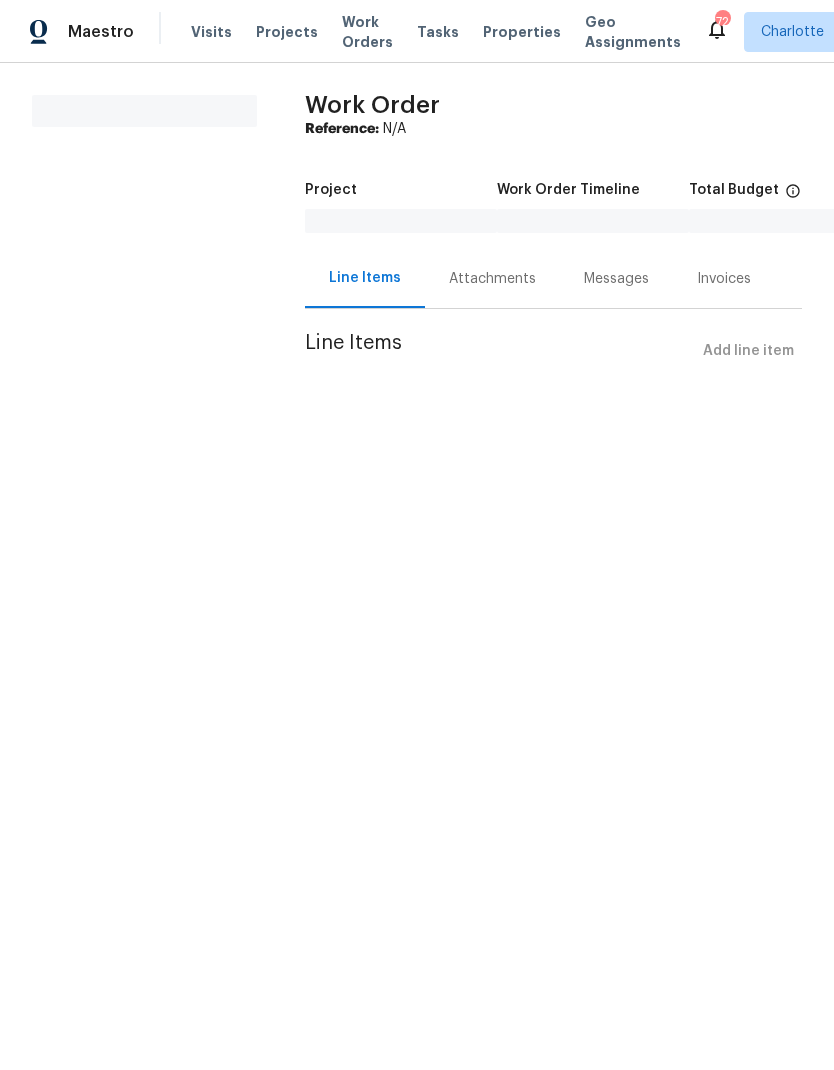 scroll, scrollTop: 0, scrollLeft: 0, axis: both 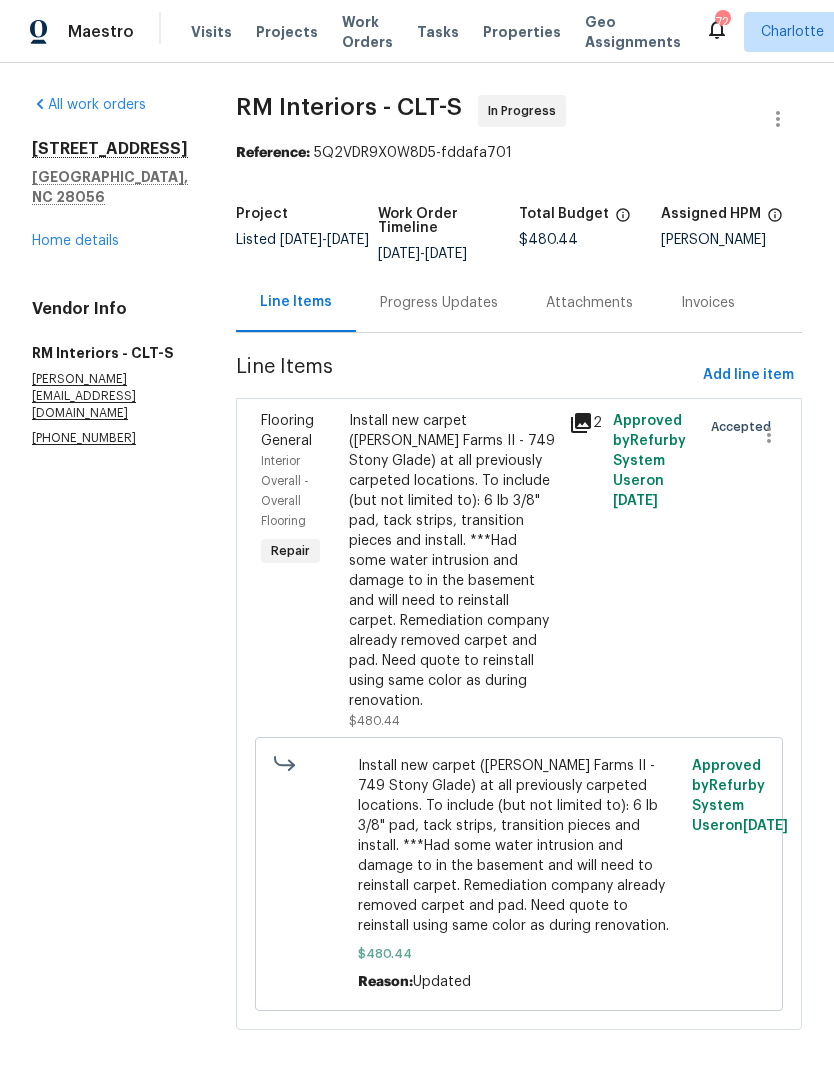 click on "Home details" at bounding box center (75, 241) 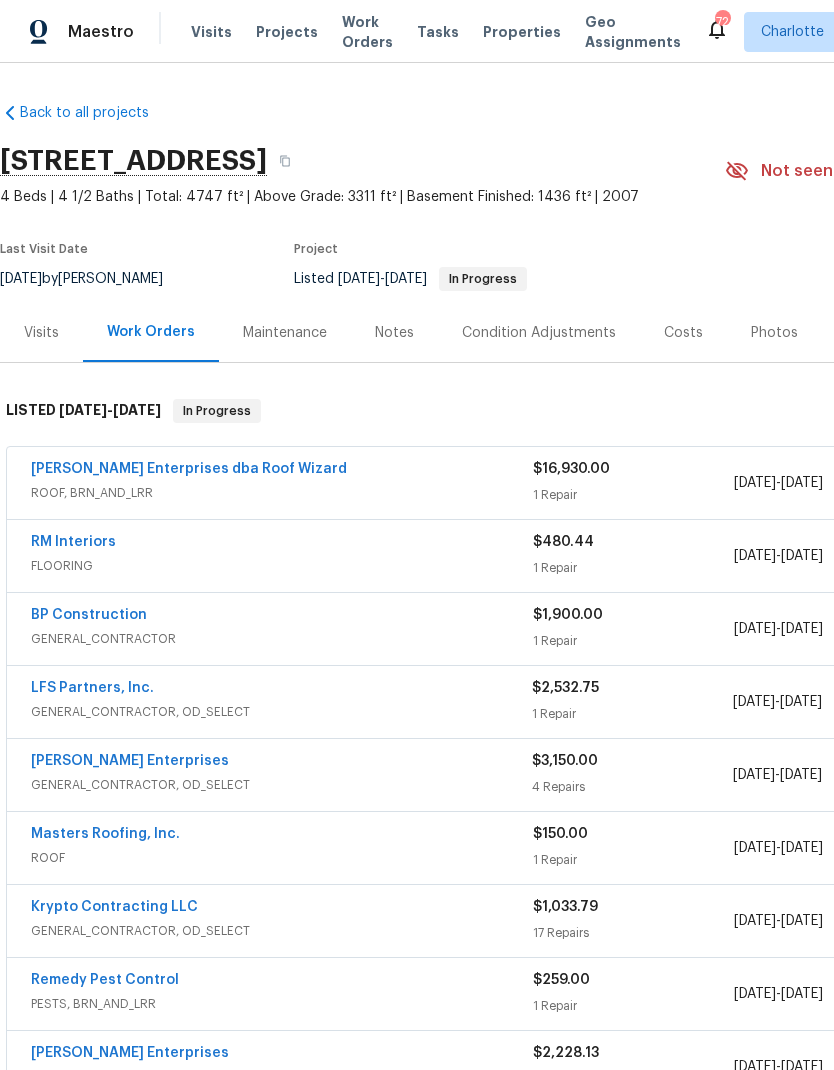 click on "[PERSON_NAME] Enterprises" at bounding box center [130, 761] 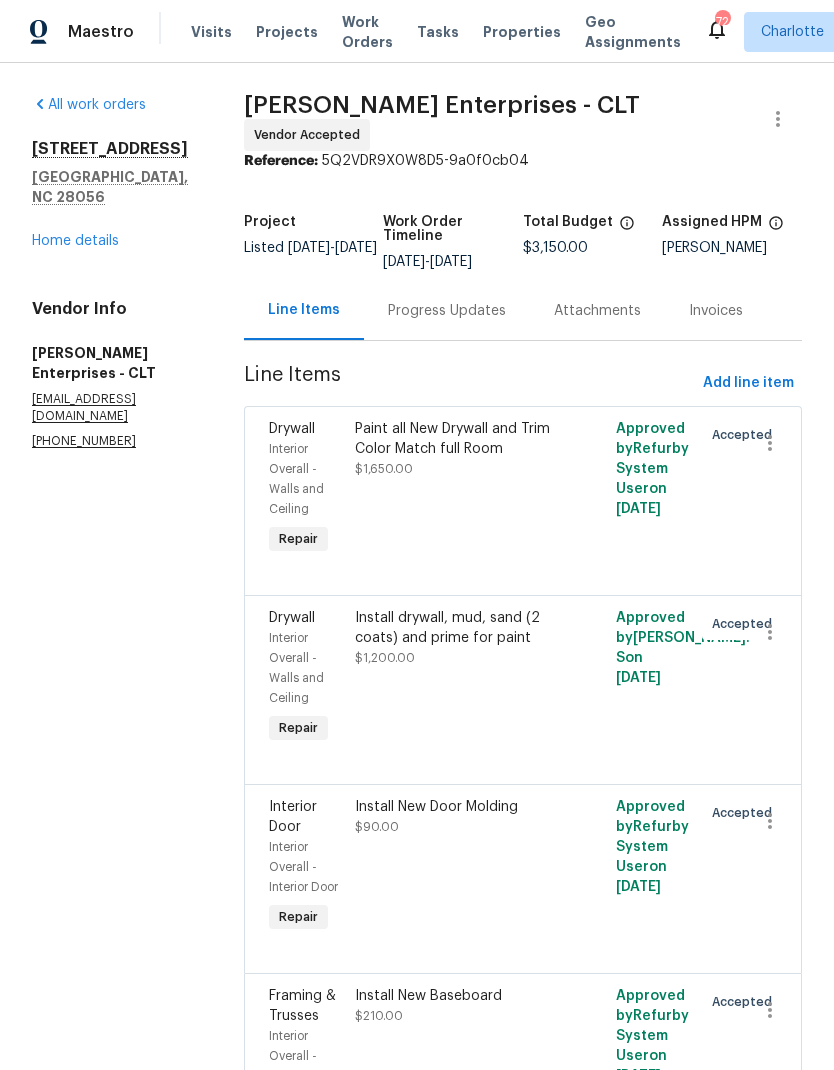 click on "Progress Updates" at bounding box center [447, 311] 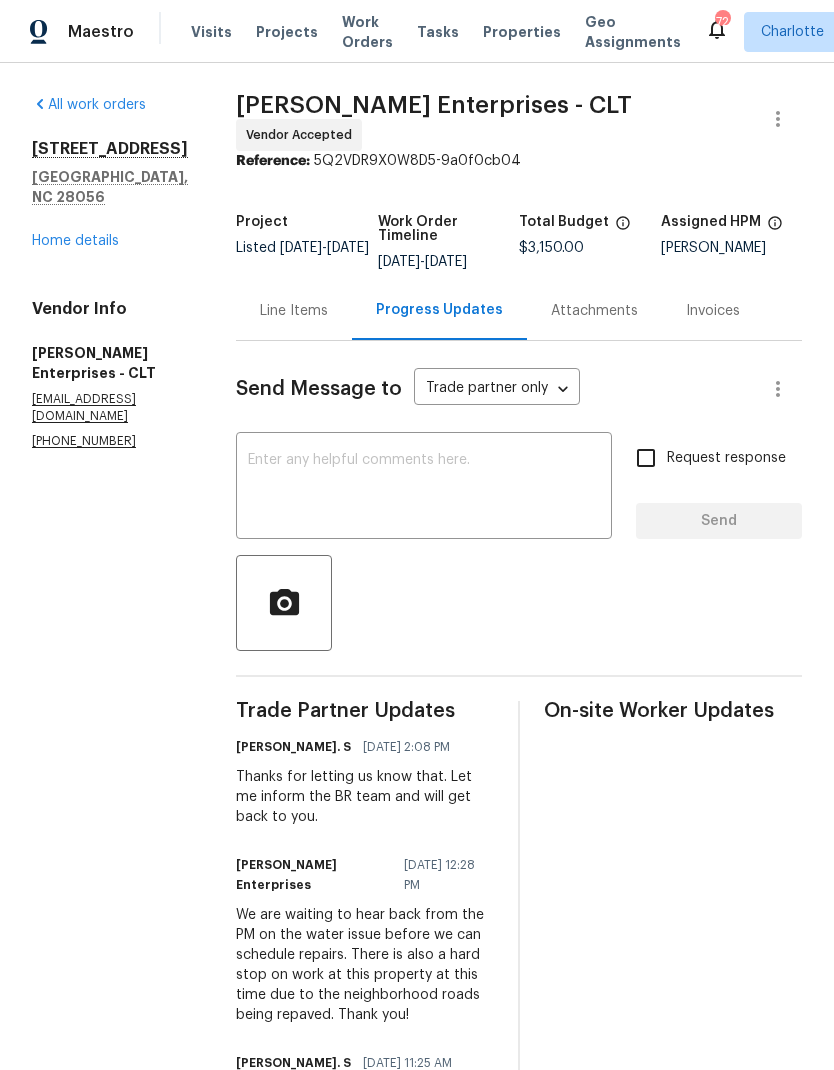click on "Home details" at bounding box center (75, 241) 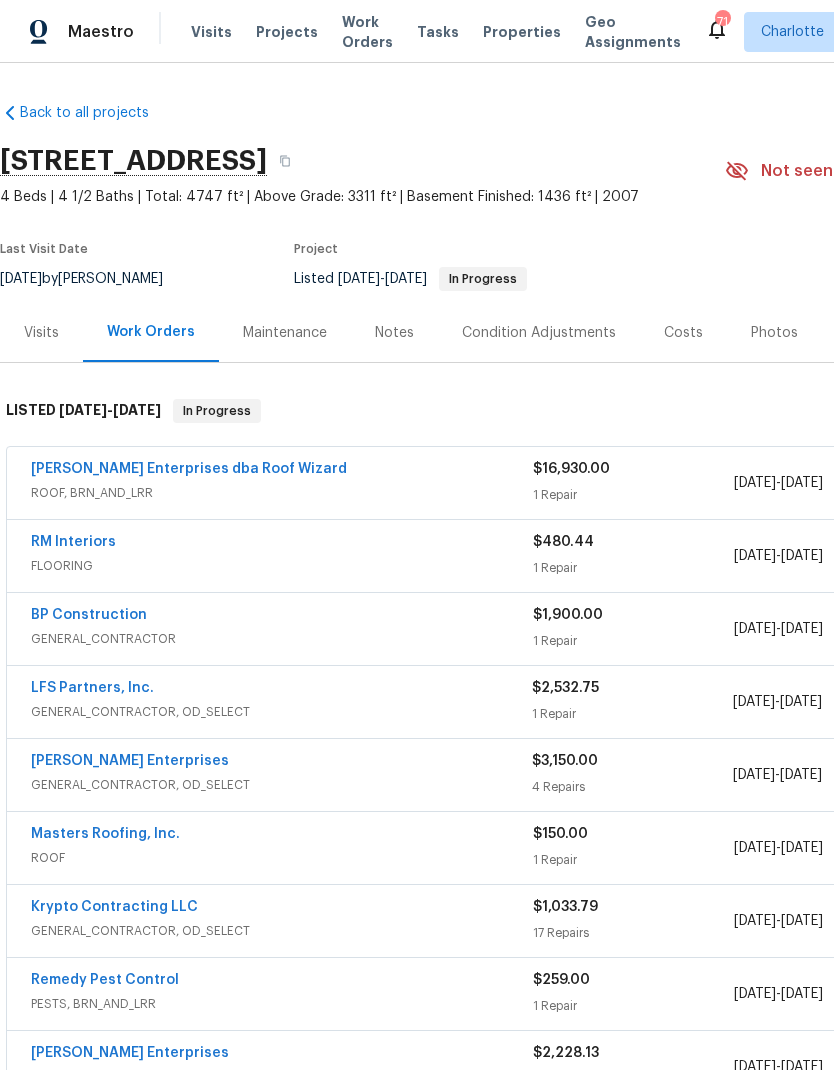 scroll, scrollTop: 0, scrollLeft: 0, axis: both 